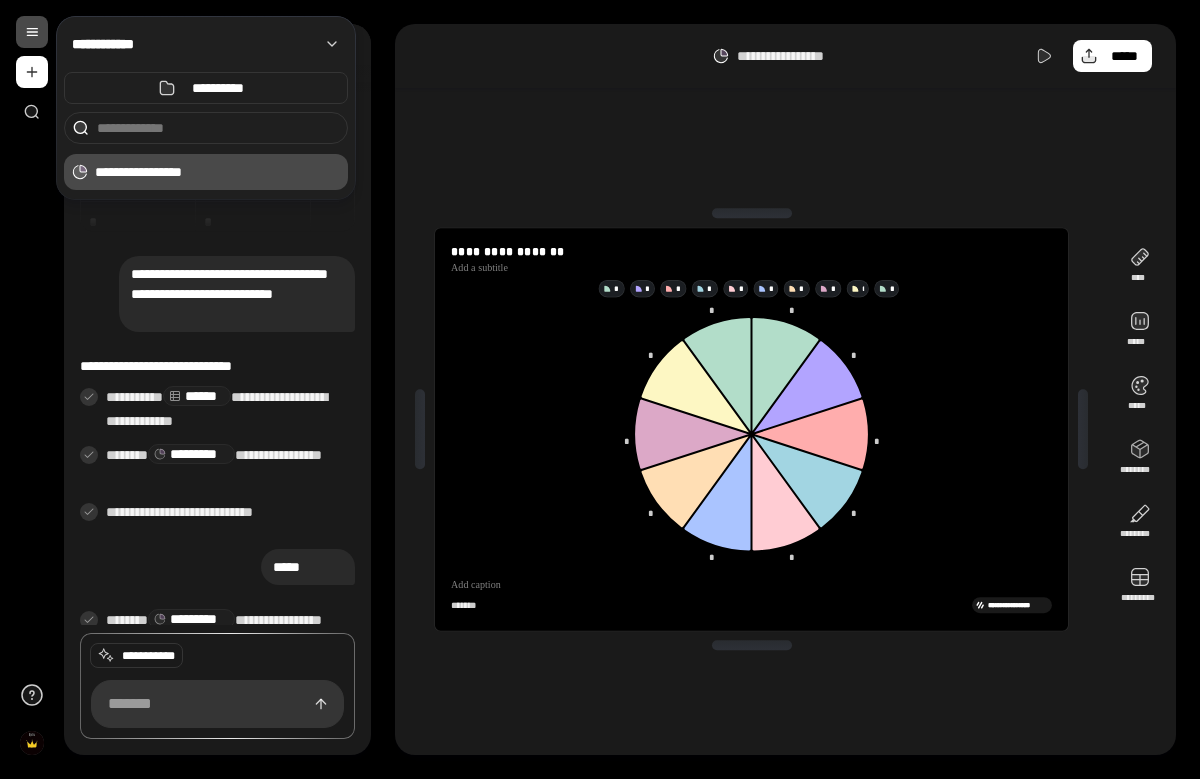 scroll, scrollTop: 0, scrollLeft: 0, axis: both 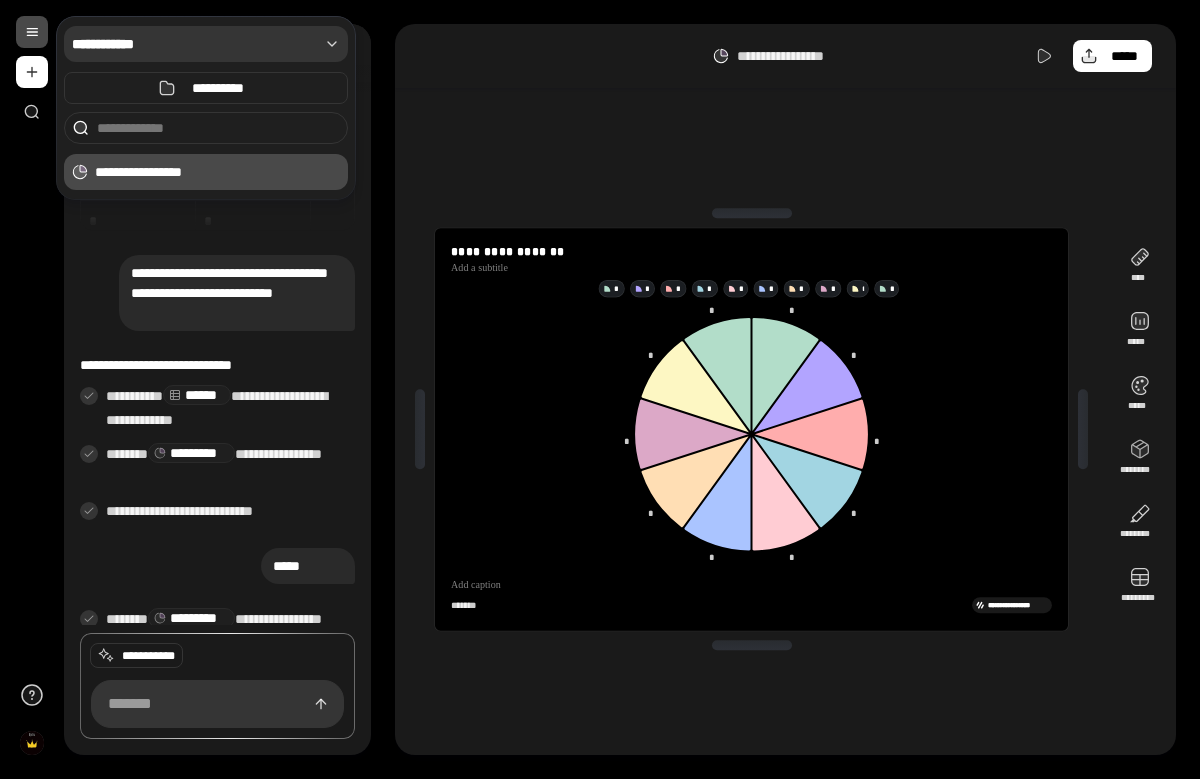 click on "**********" at bounding box center (206, 44) 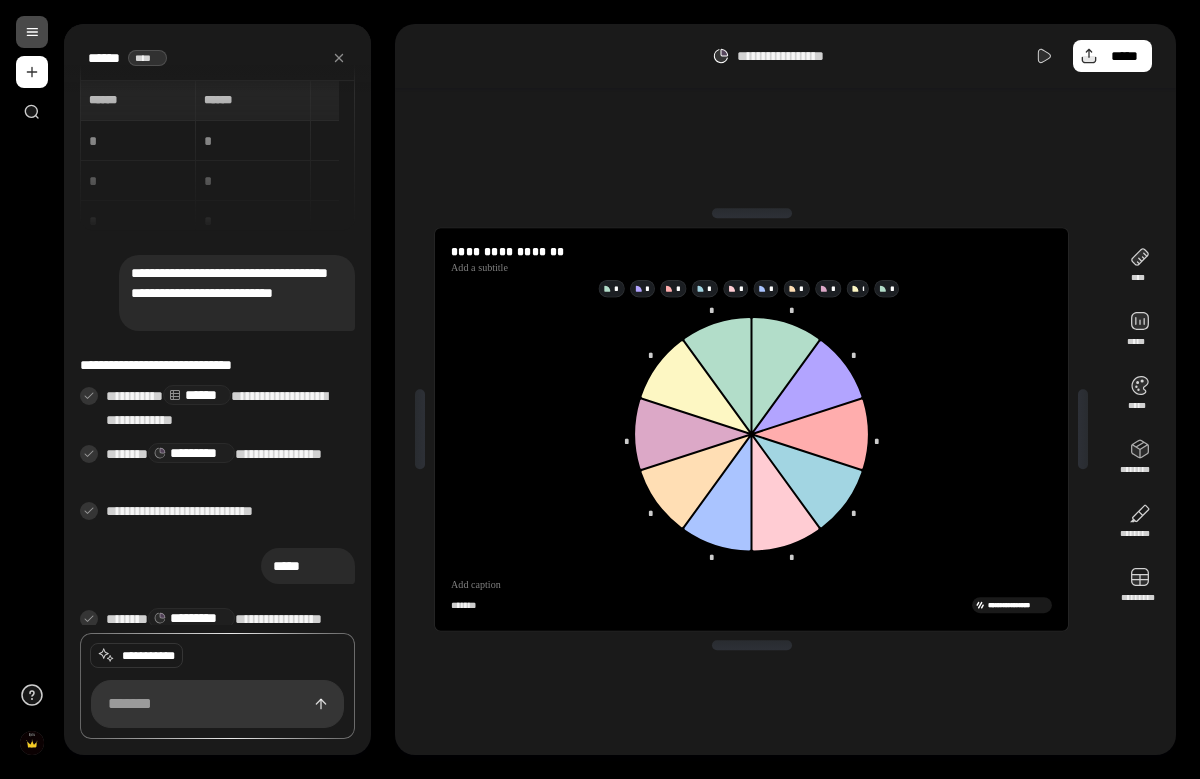 click on "**********" at bounding box center (620, 389) 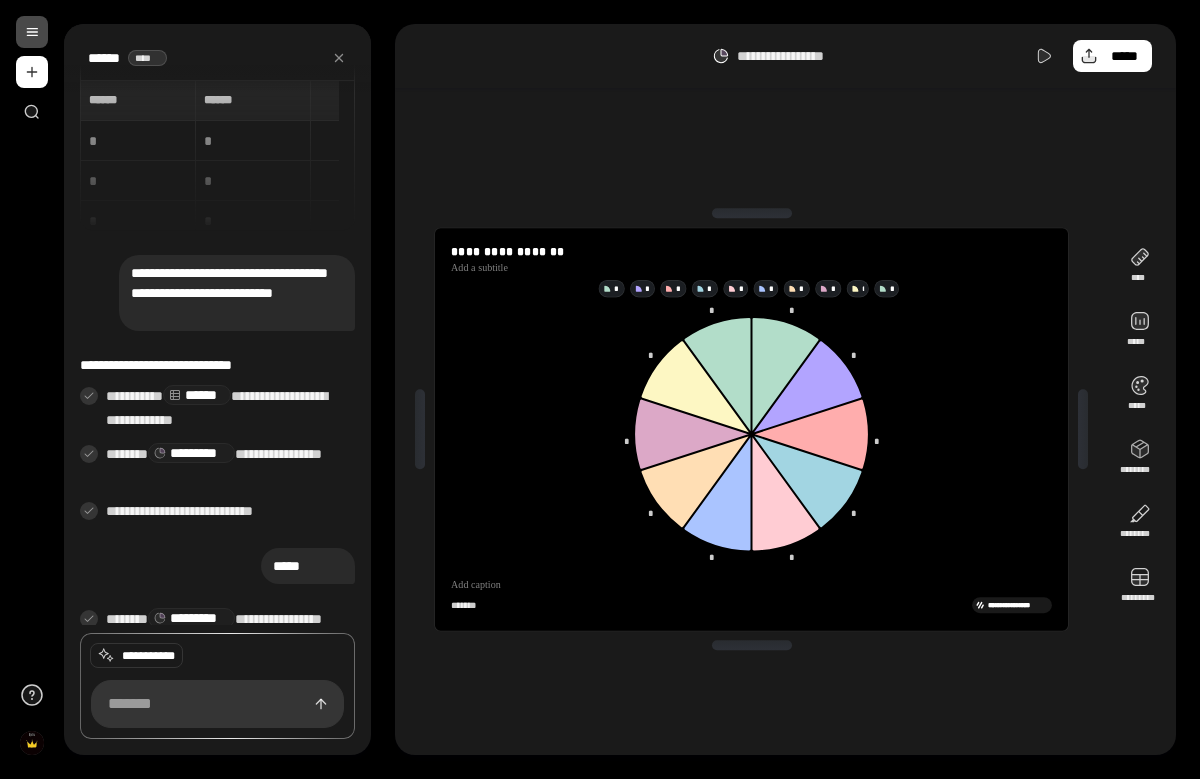 click on "**********" at bounding box center (785, 56) 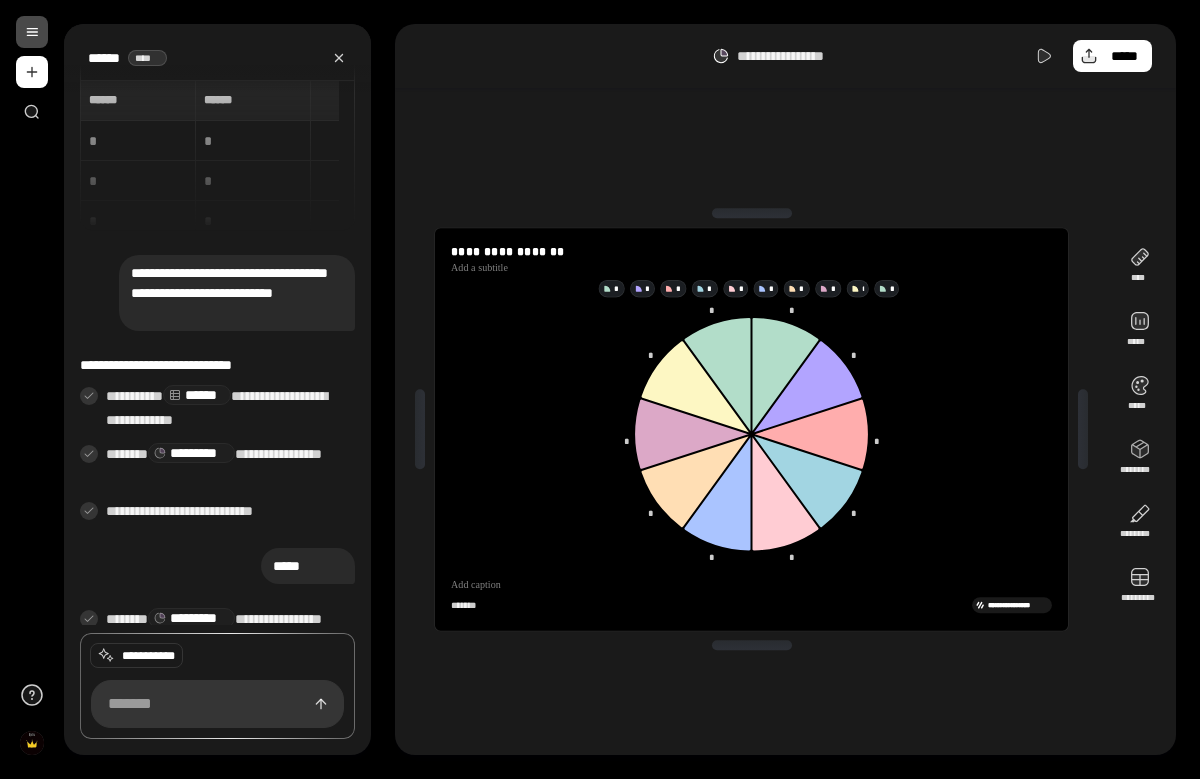 click 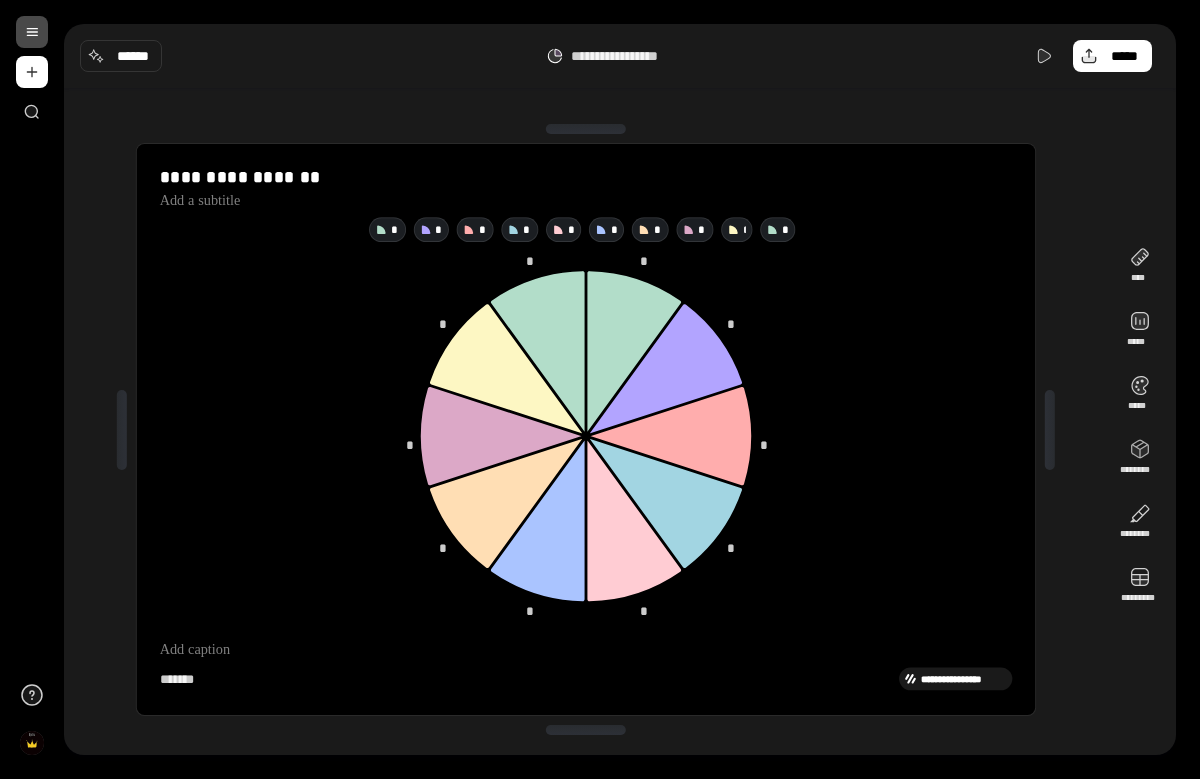 click on "**********" at bounding box center [632, 56] 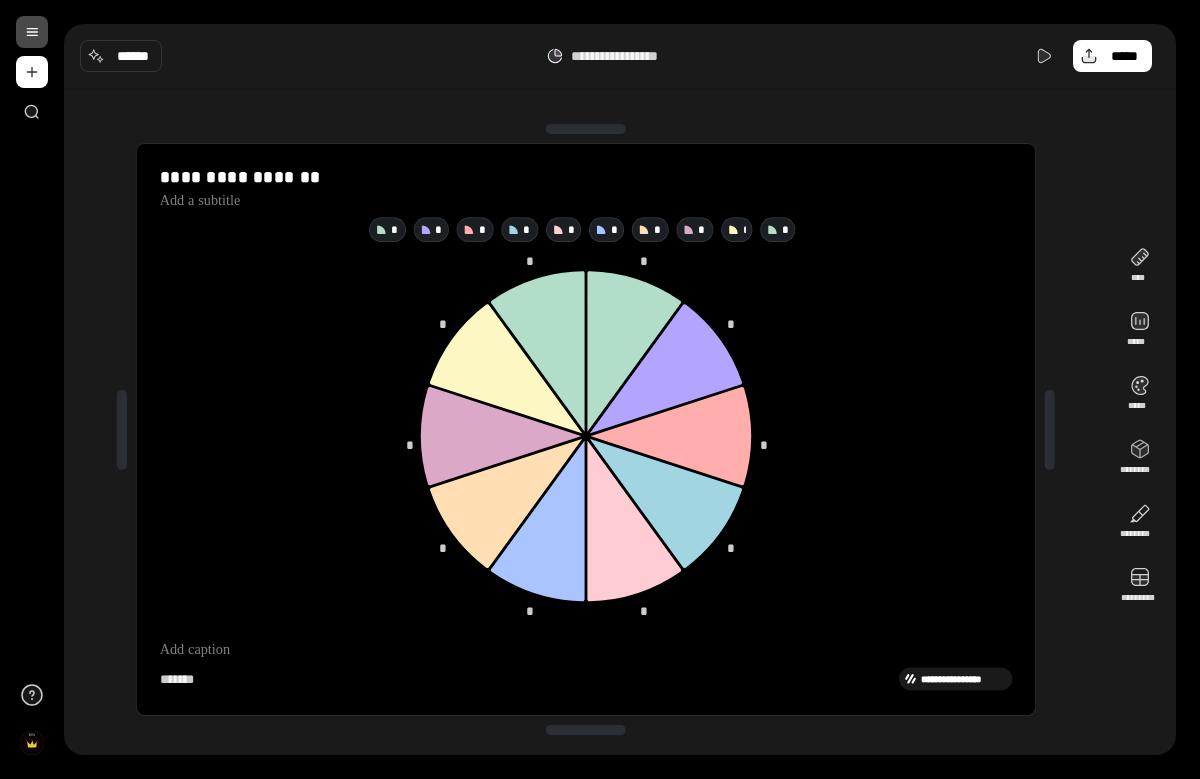 click at bounding box center (32, 32) 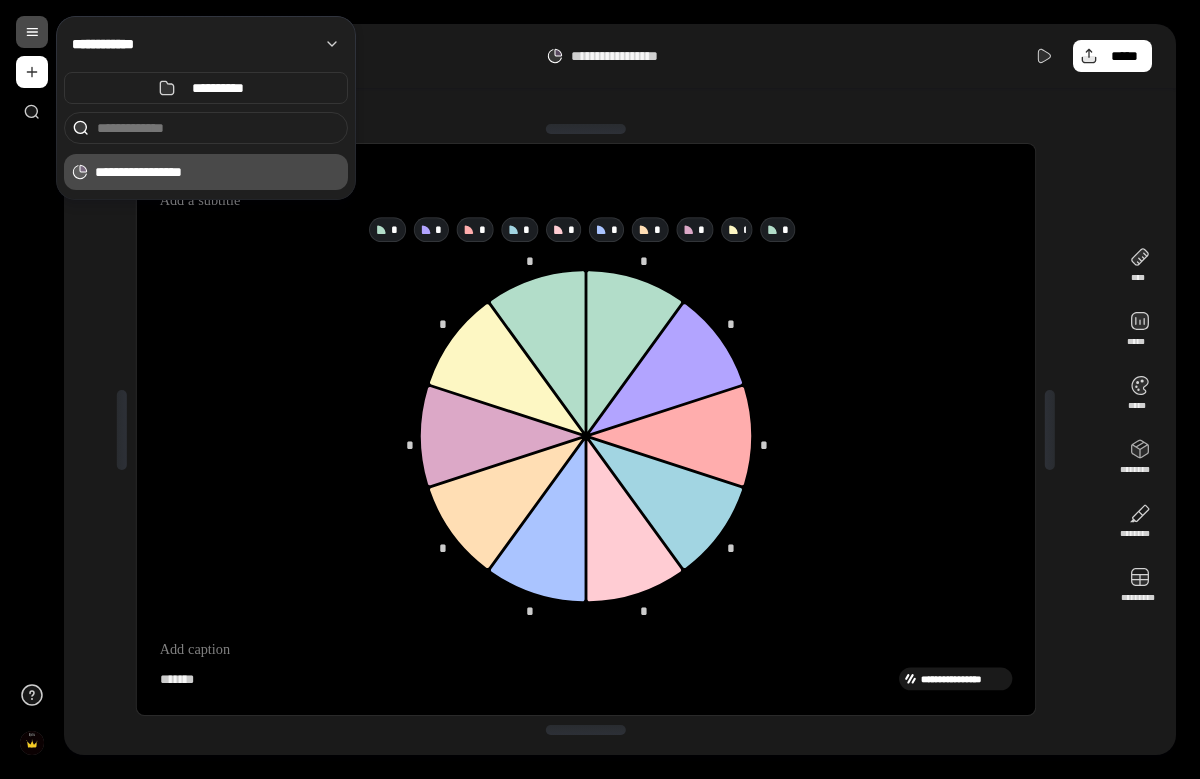 click at bounding box center (32, 32) 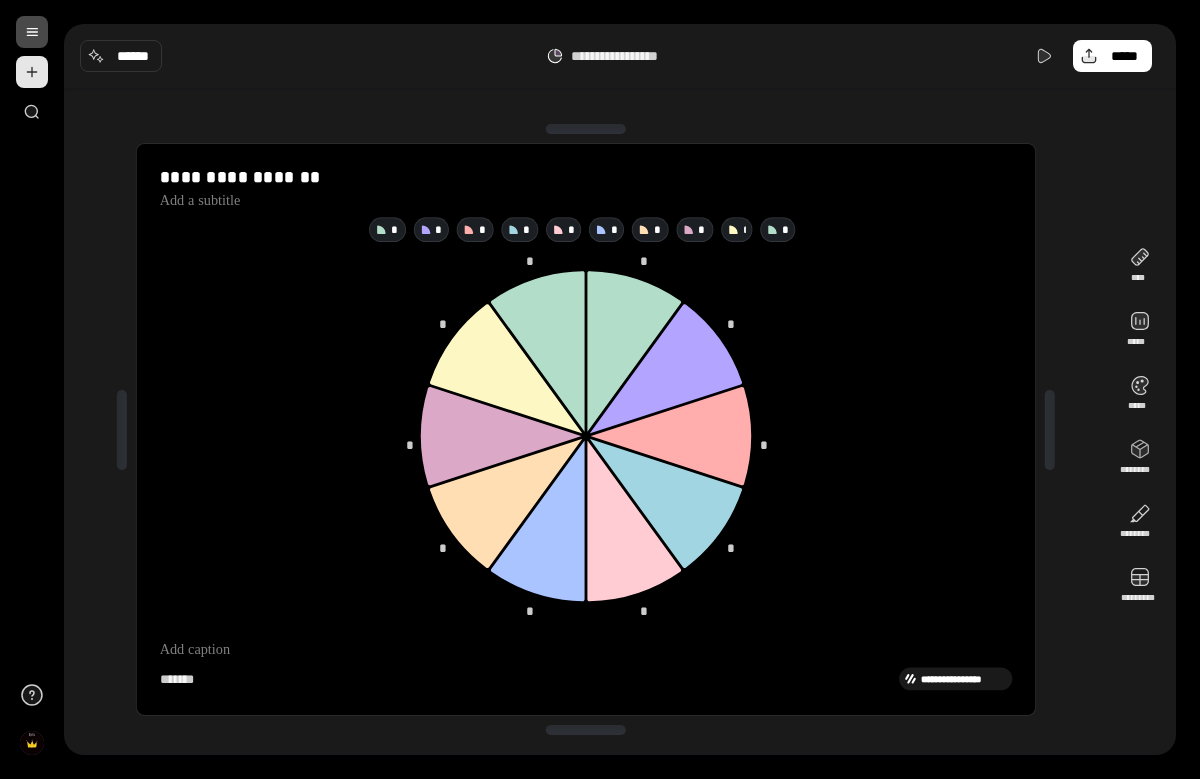 click at bounding box center [32, 72] 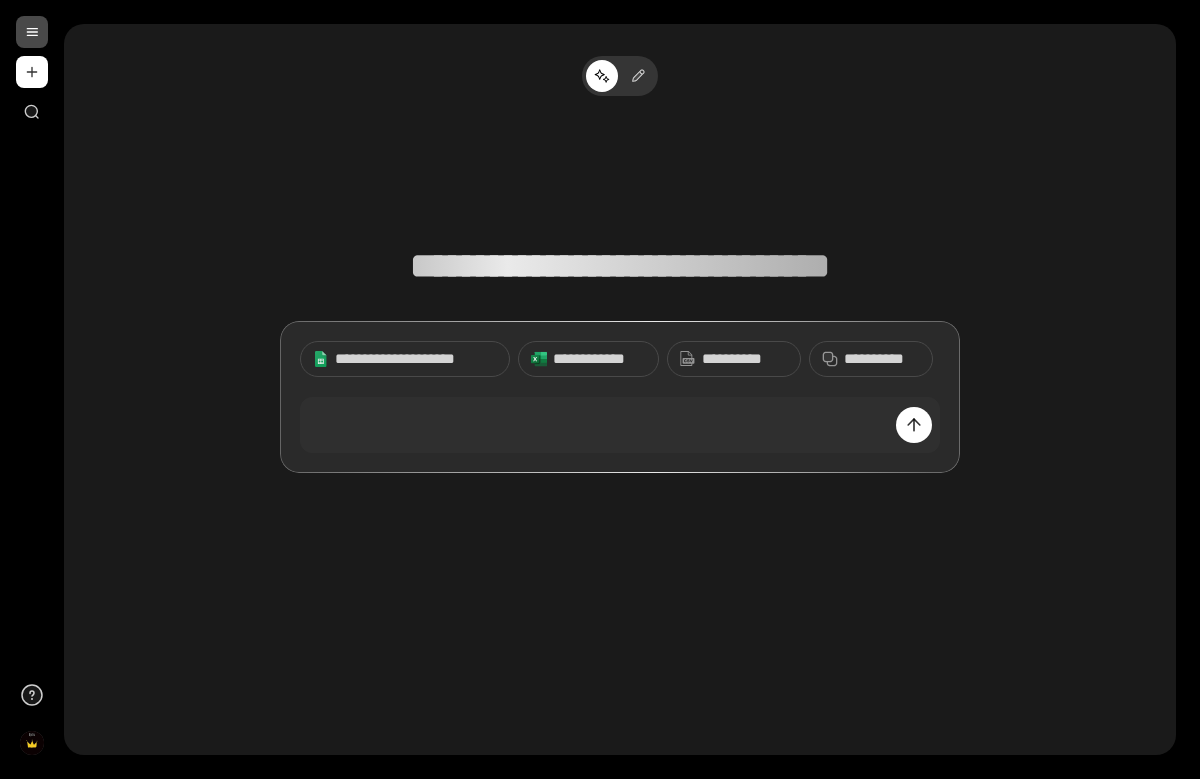 click at bounding box center [32, 32] 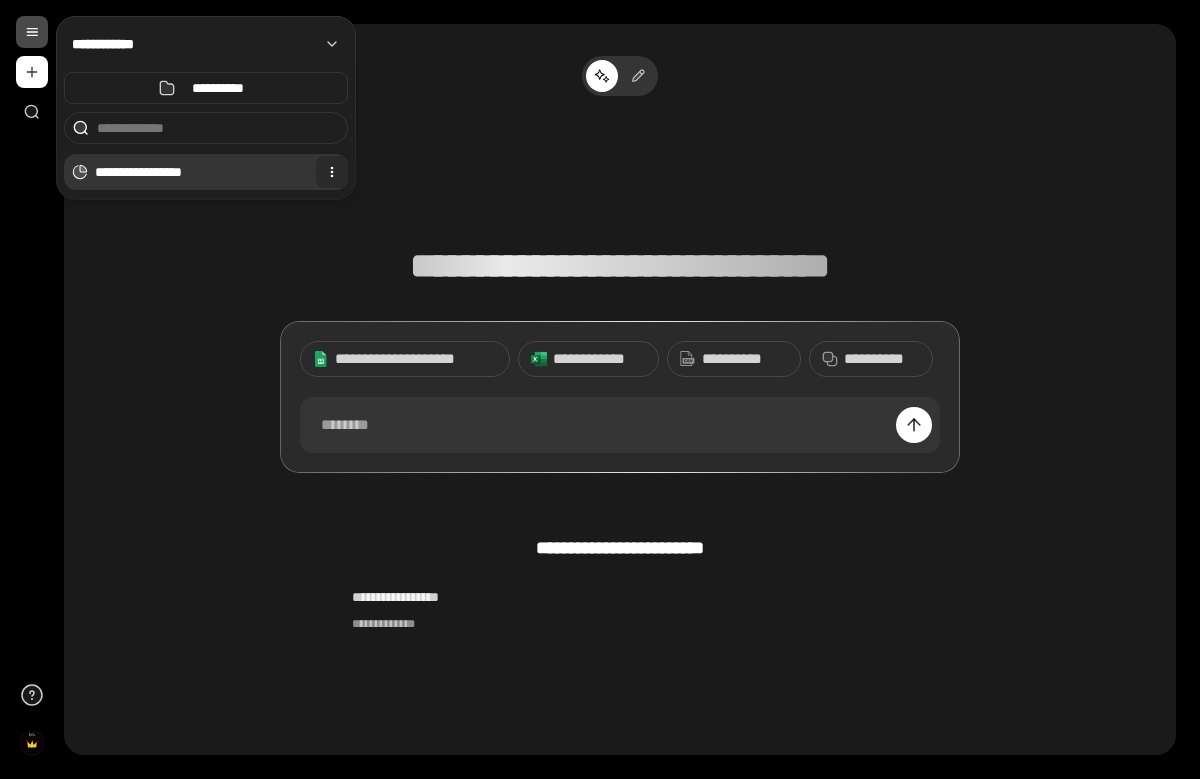 click at bounding box center (332, 172) 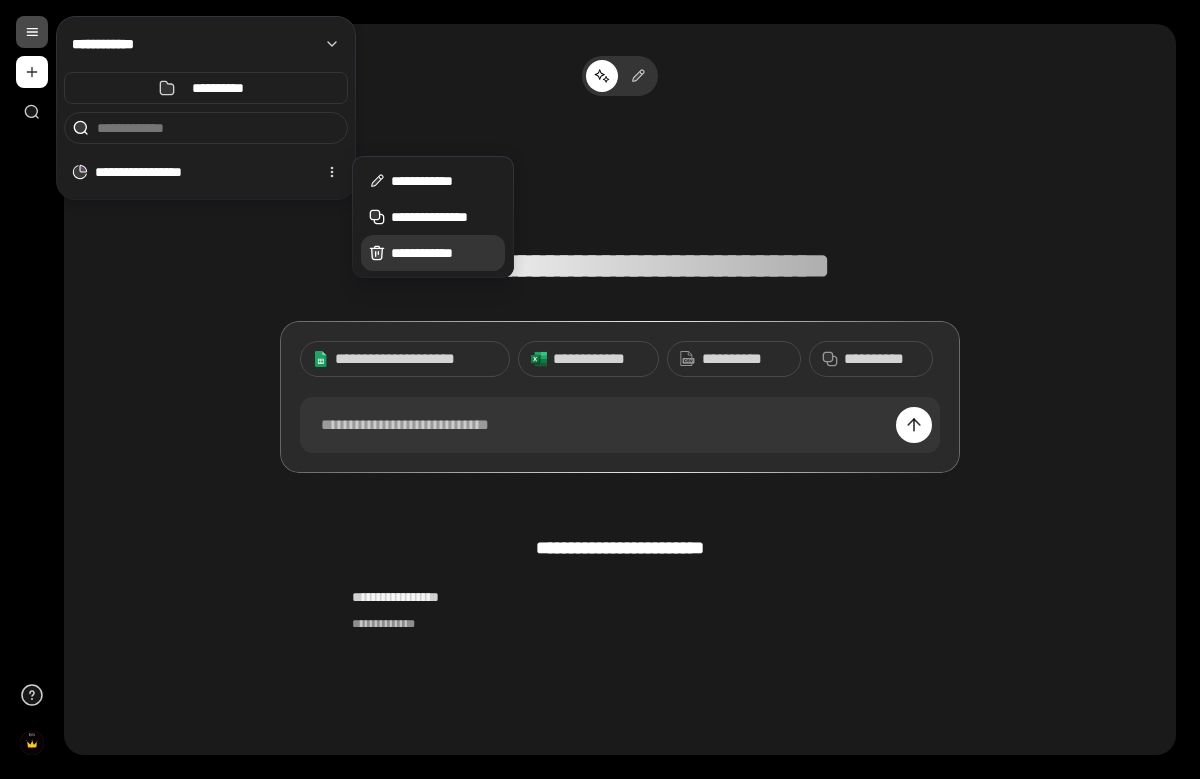 click on "**********" at bounding box center [444, 253] 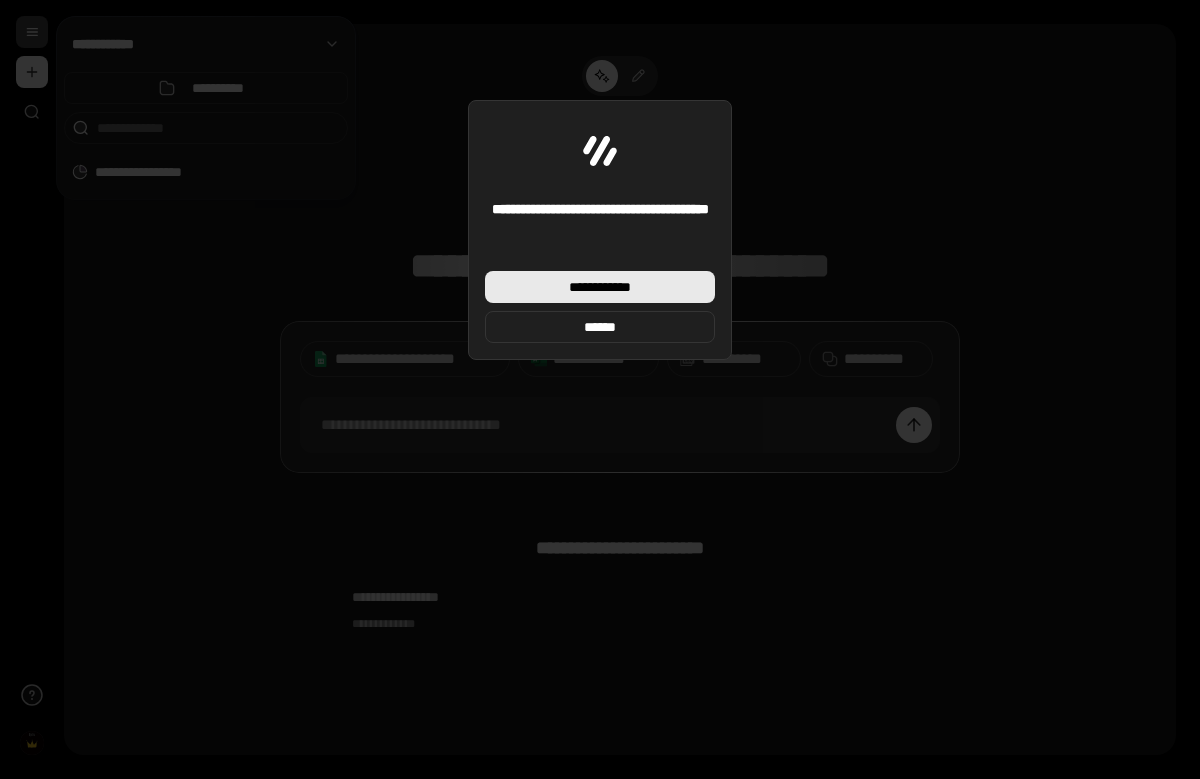 click on "**********" at bounding box center (600, 287) 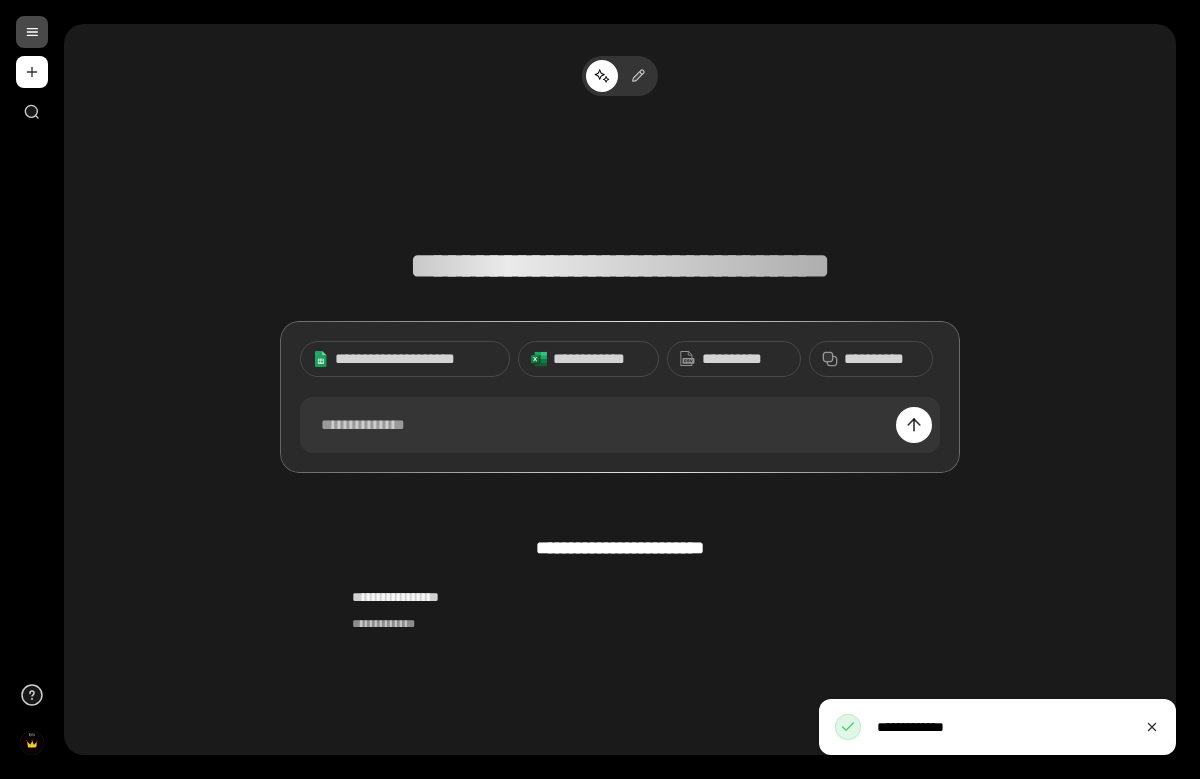 click on "**********" at bounding box center [620, 300] 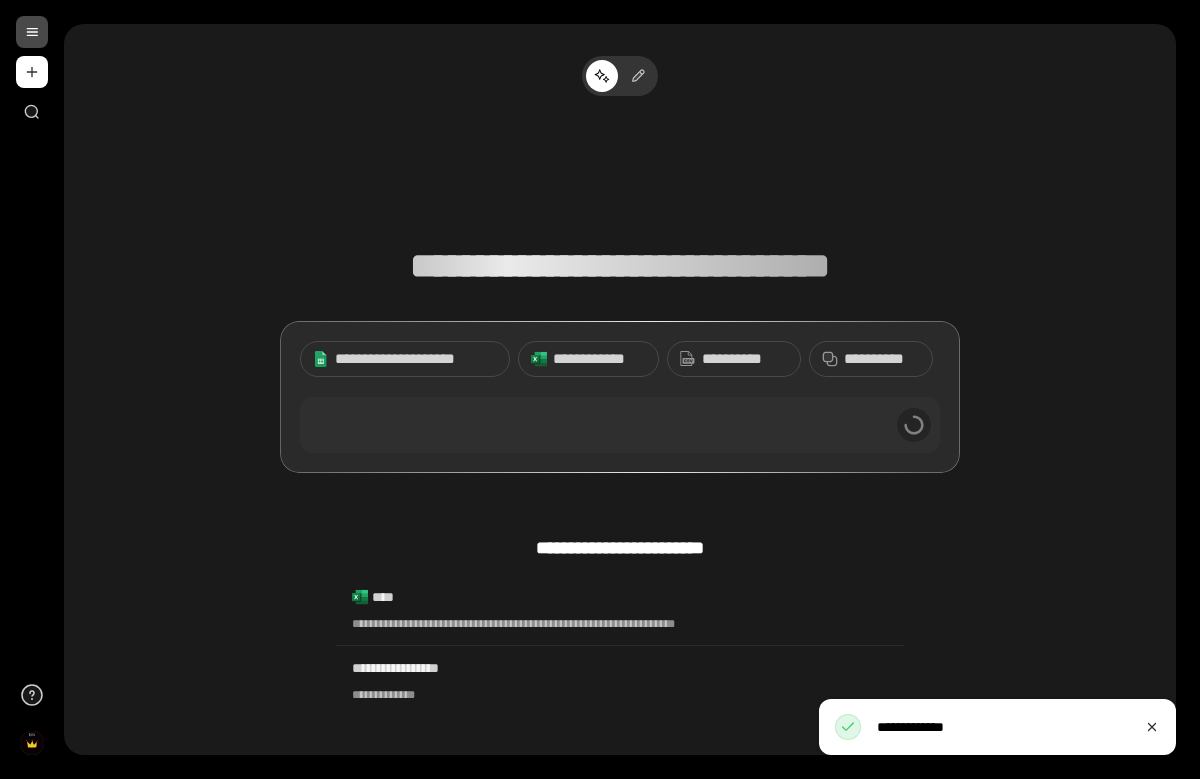 scroll, scrollTop: 0, scrollLeft: 0, axis: both 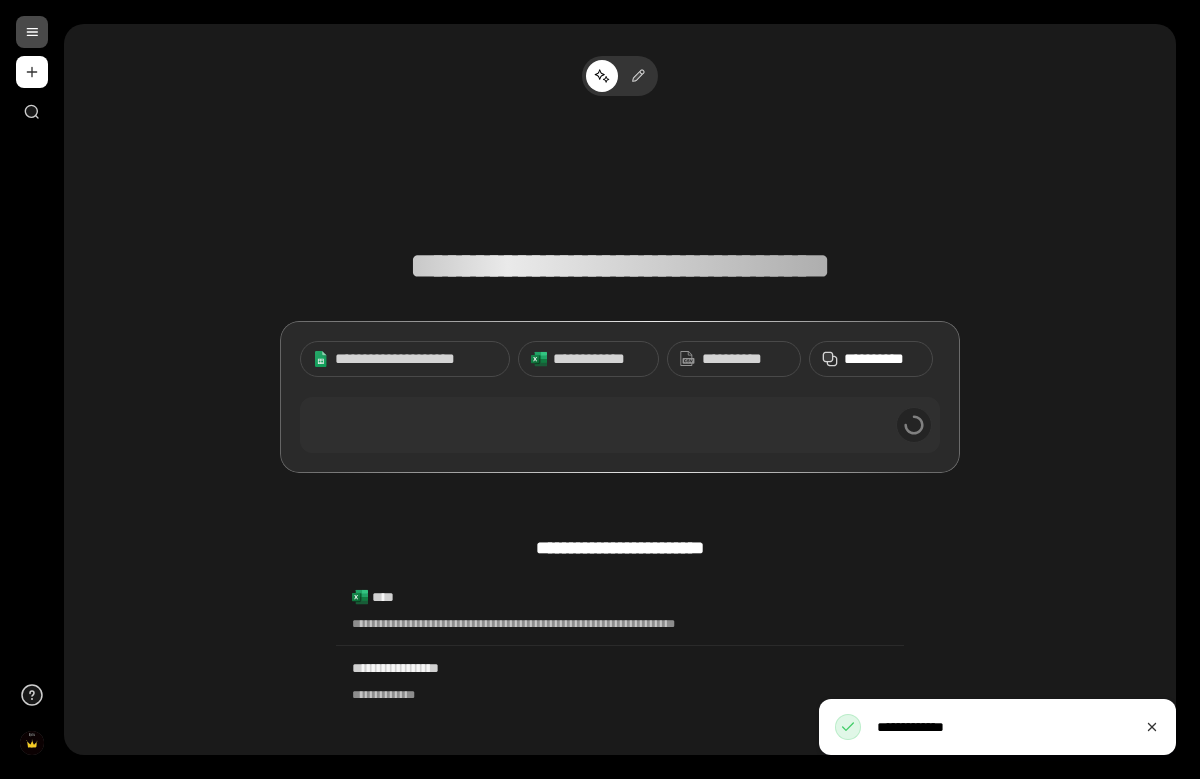 click on "**********" at bounding box center [882, 359] 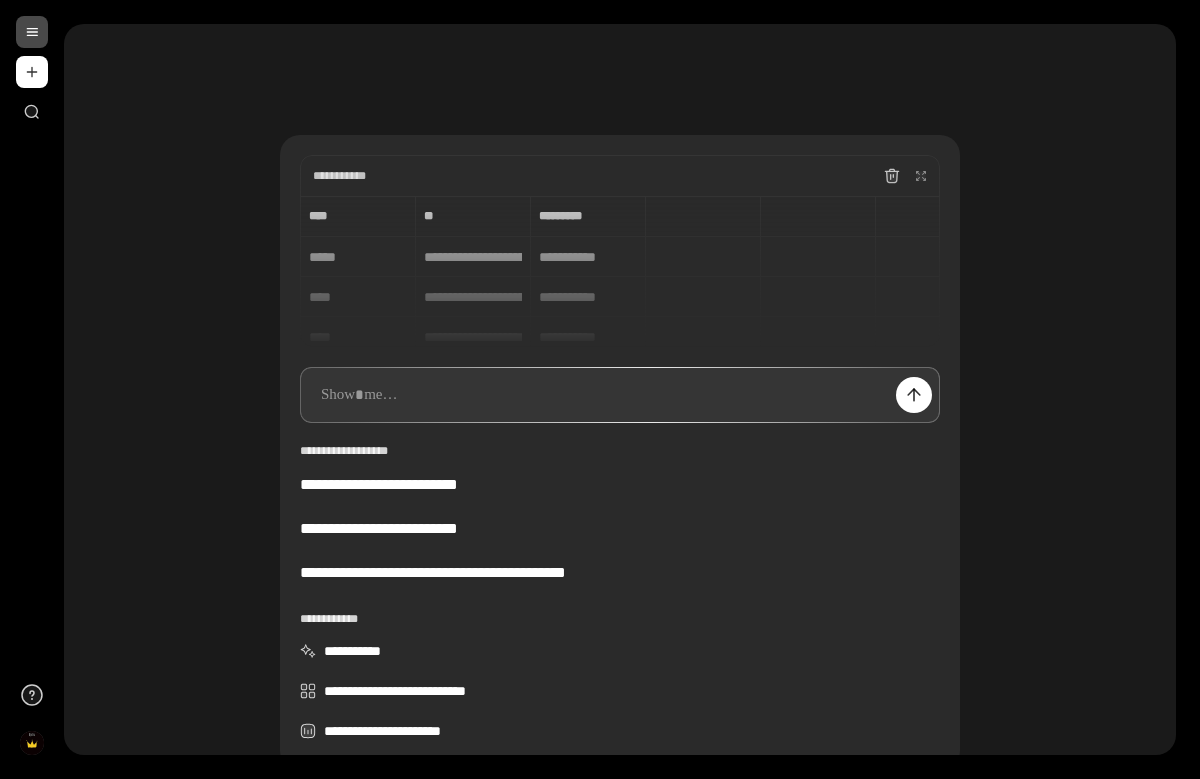 scroll, scrollTop: 37, scrollLeft: 0, axis: vertical 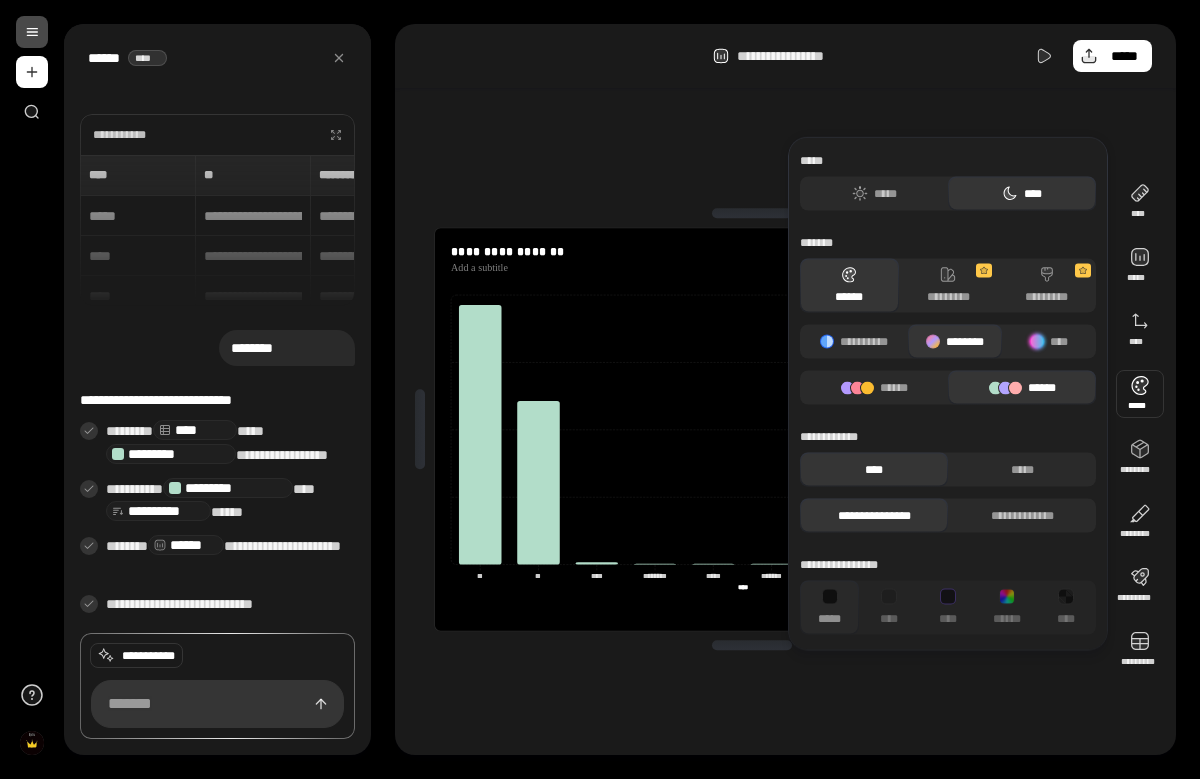 click at bounding box center [1140, 394] 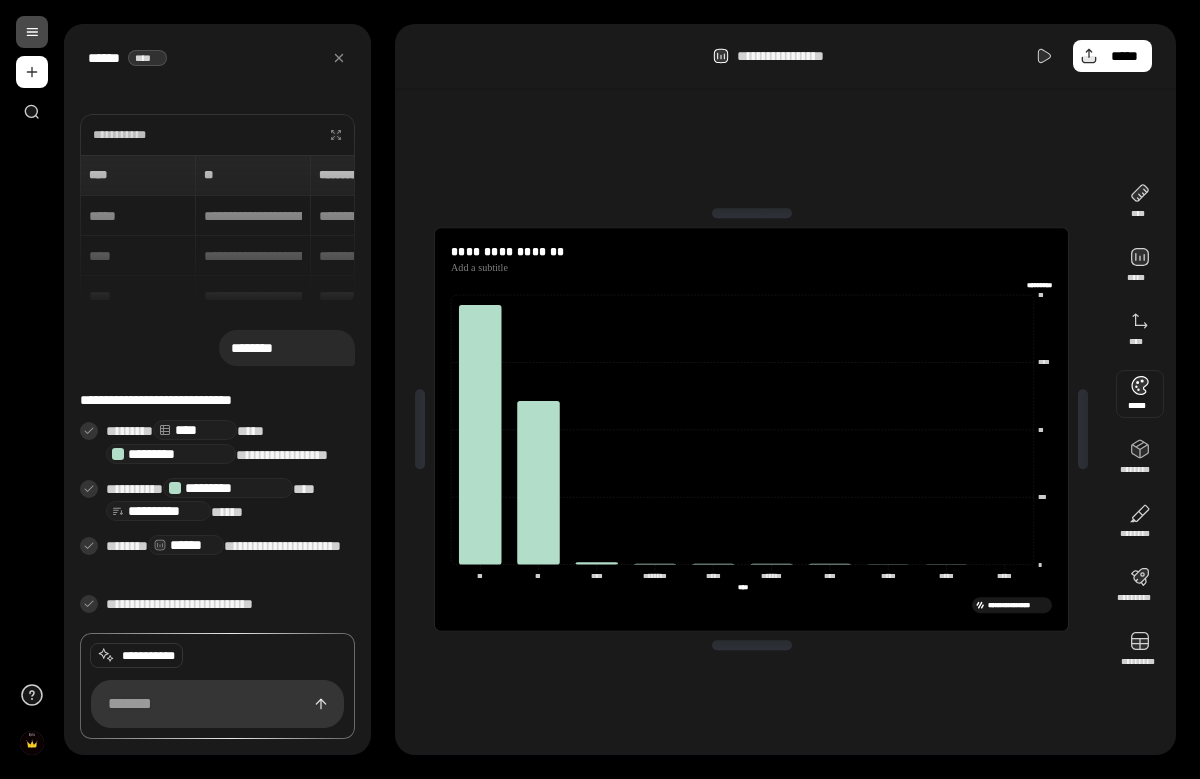 click at bounding box center (1140, 394) 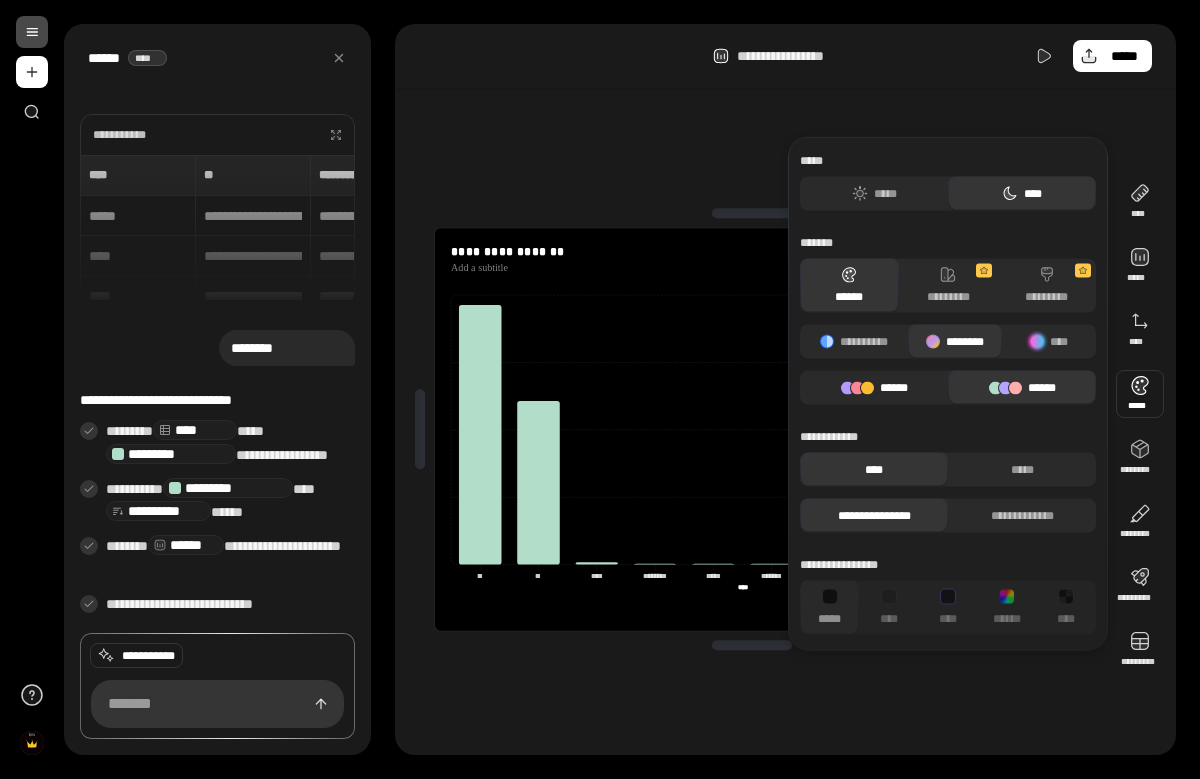 click on "******" at bounding box center (874, 388) 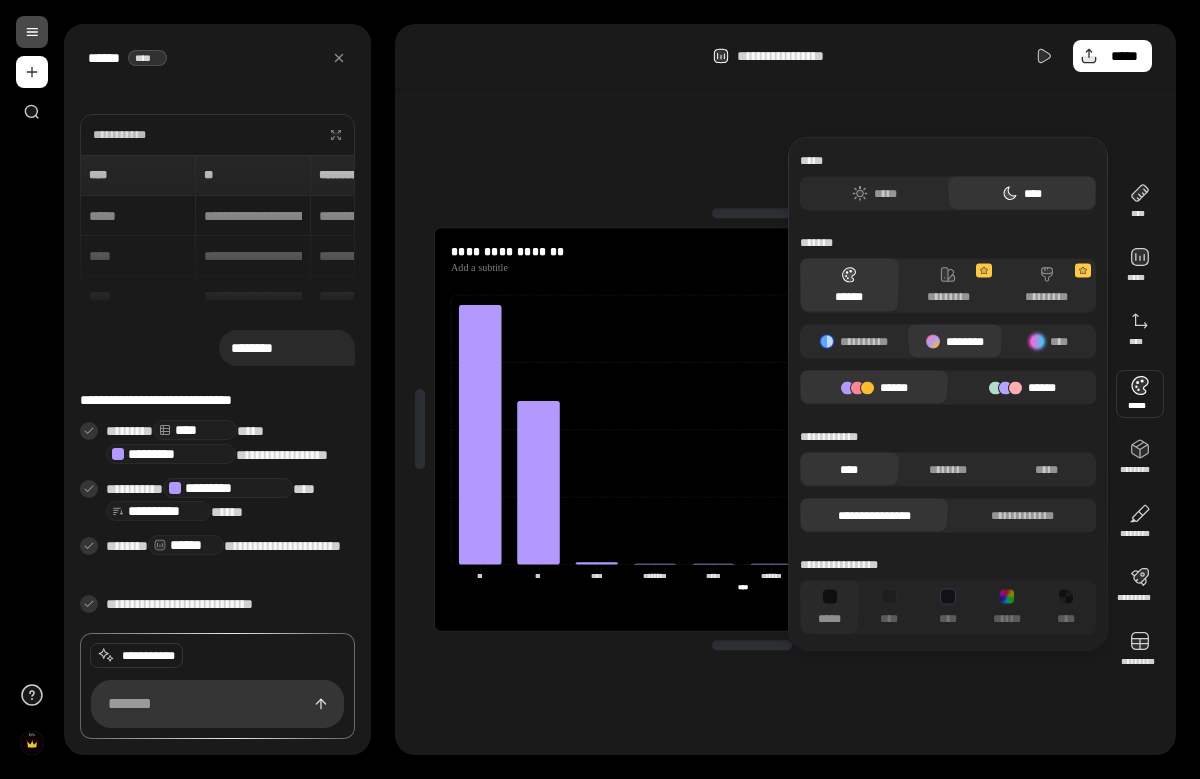 click on "******" at bounding box center (1022, 388) 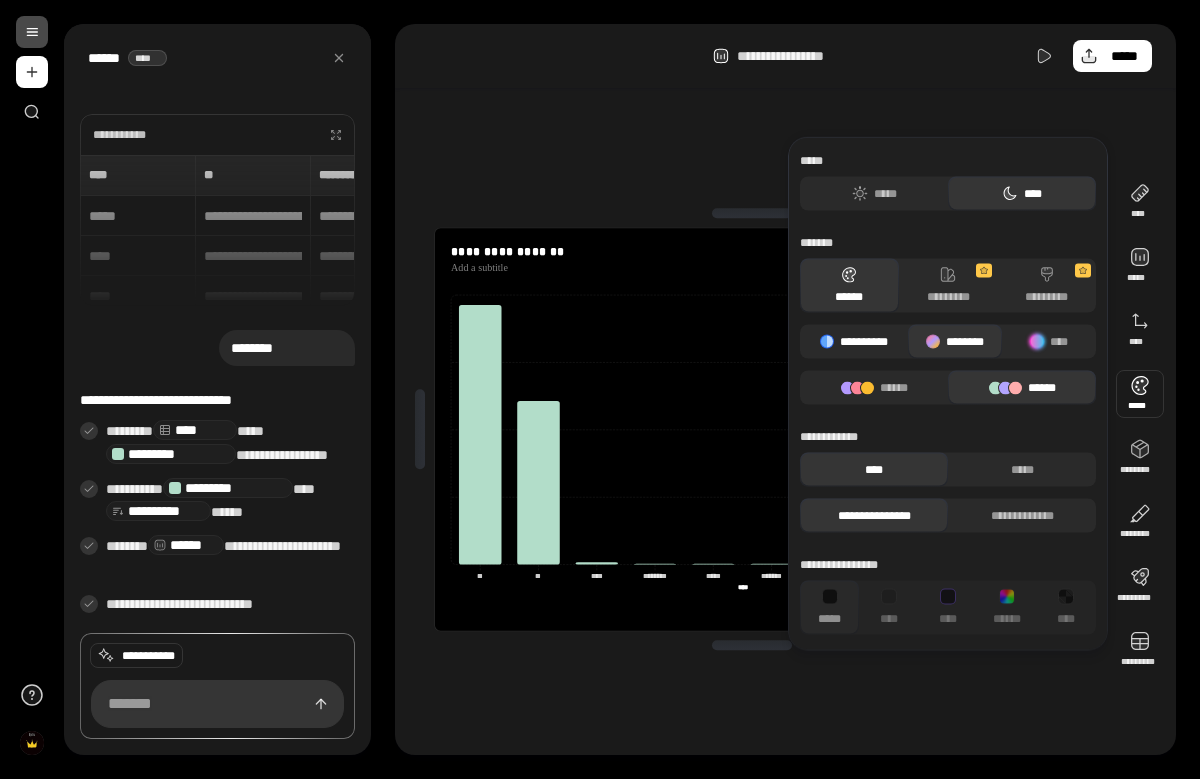 click on "**********" at bounding box center [854, 342] 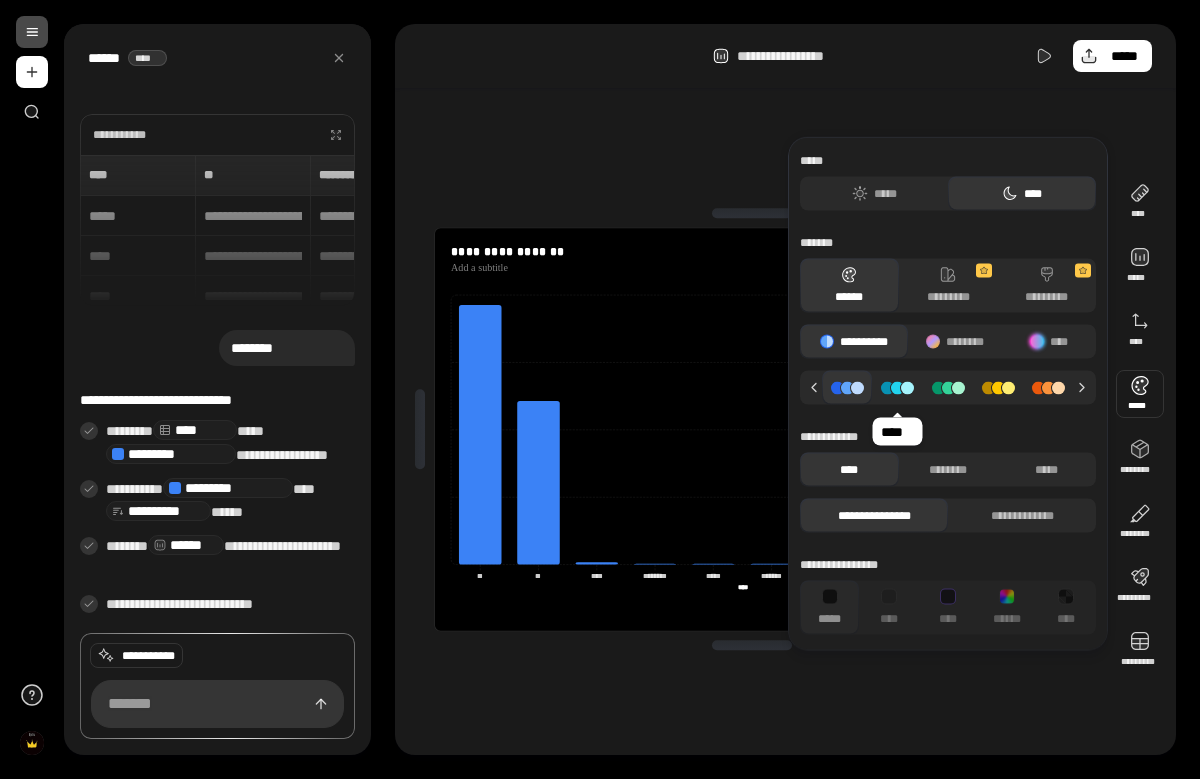 click 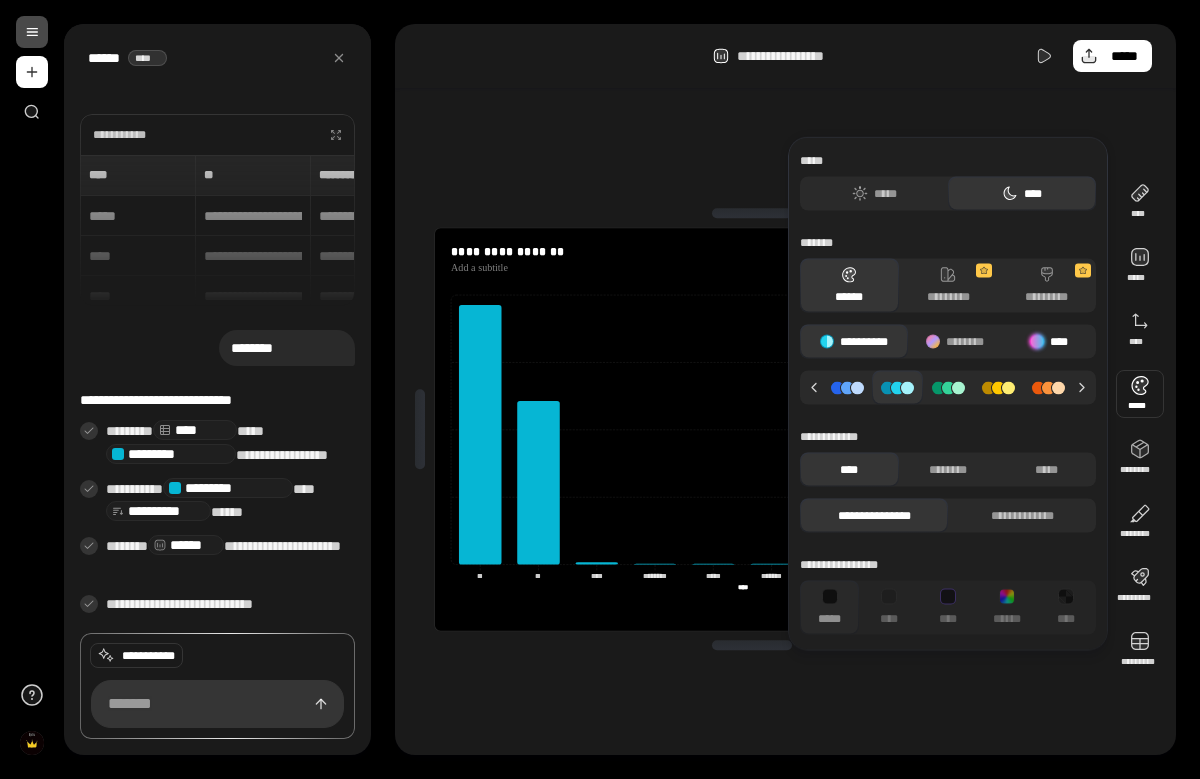 click on "****" at bounding box center (1049, 342) 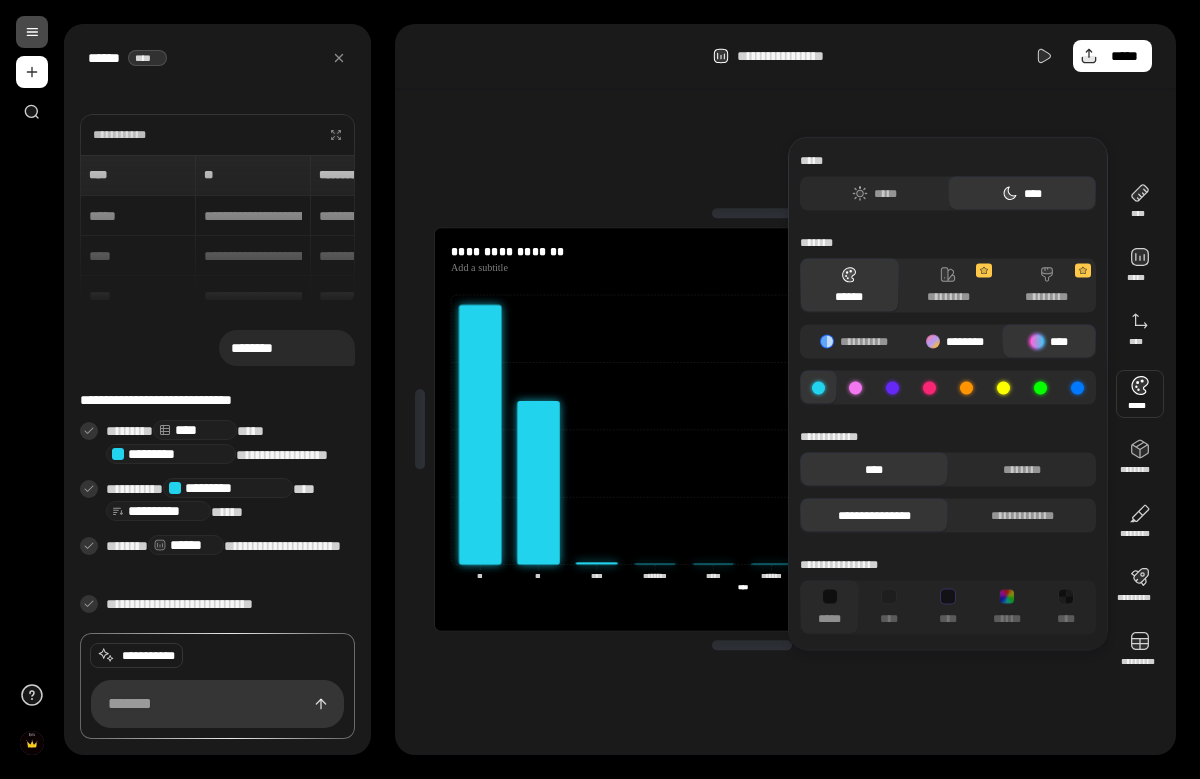 click on "********" at bounding box center [955, 342] 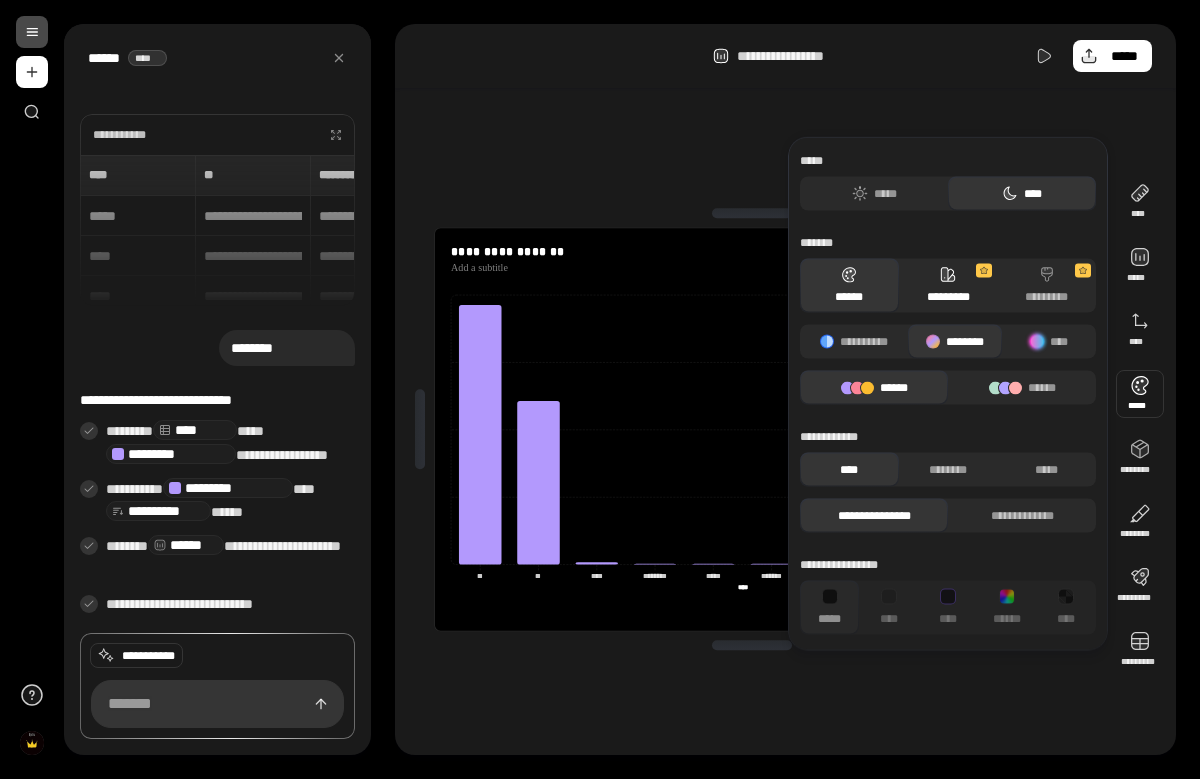 click on "*********" at bounding box center (948, 286) 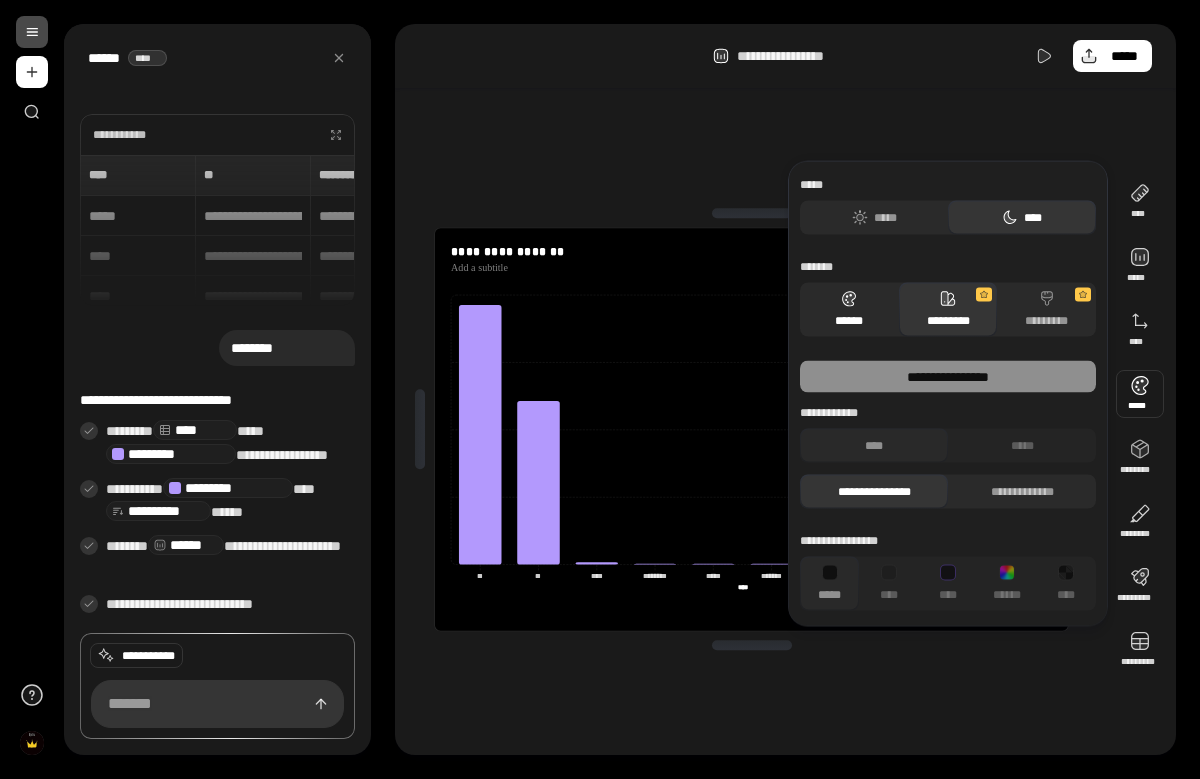 click on "******" at bounding box center [849, 310] 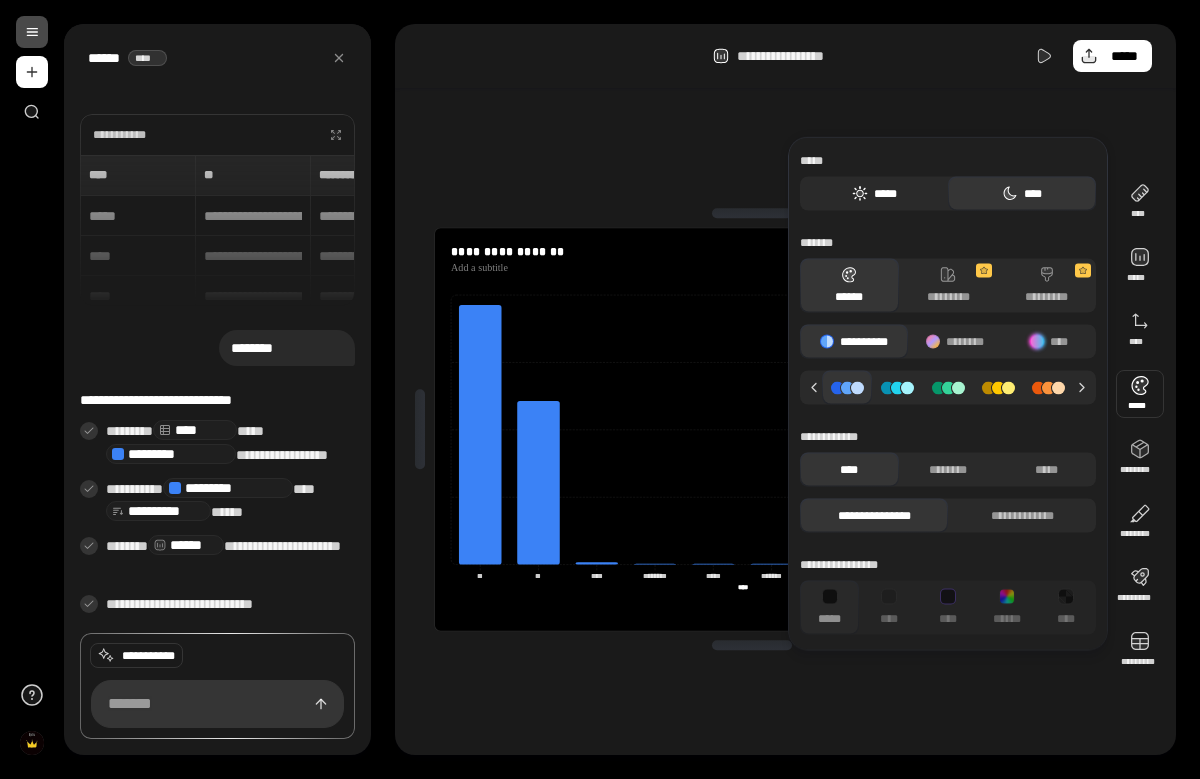 click 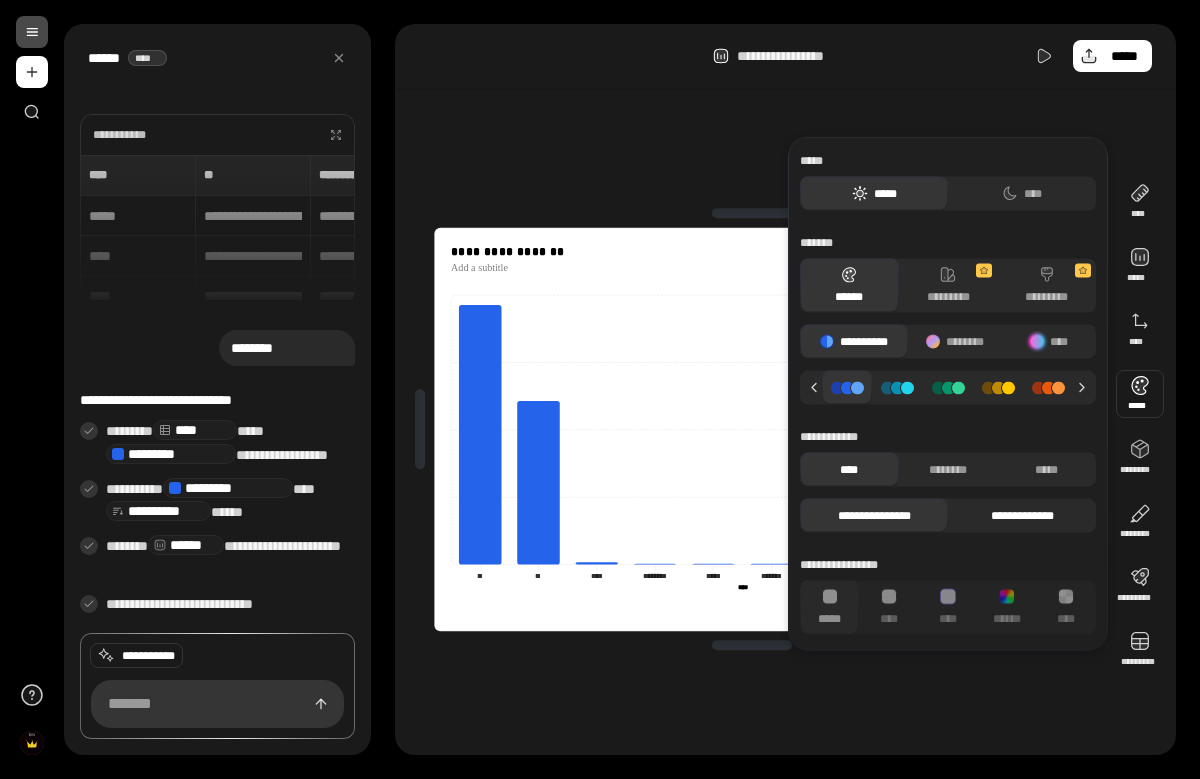click on "**********" at bounding box center [1022, 516] 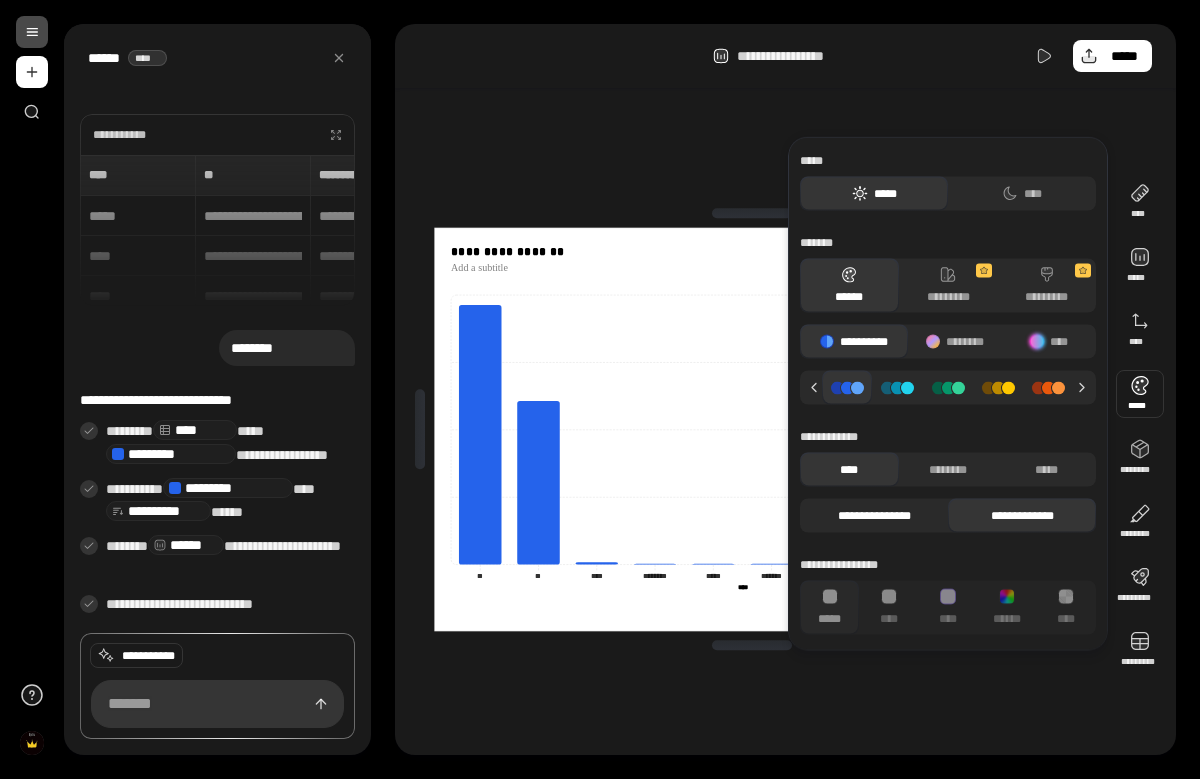 click on "**********" at bounding box center (874, 516) 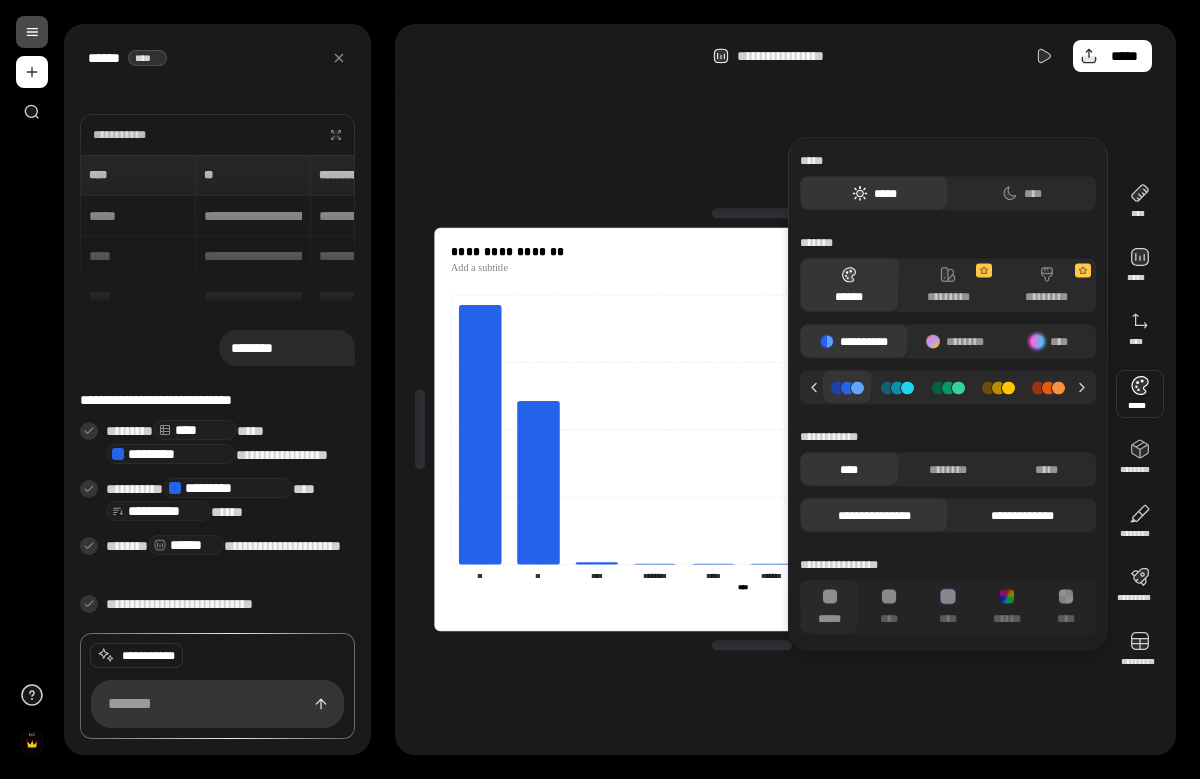 click on "**********" at bounding box center (1022, 516) 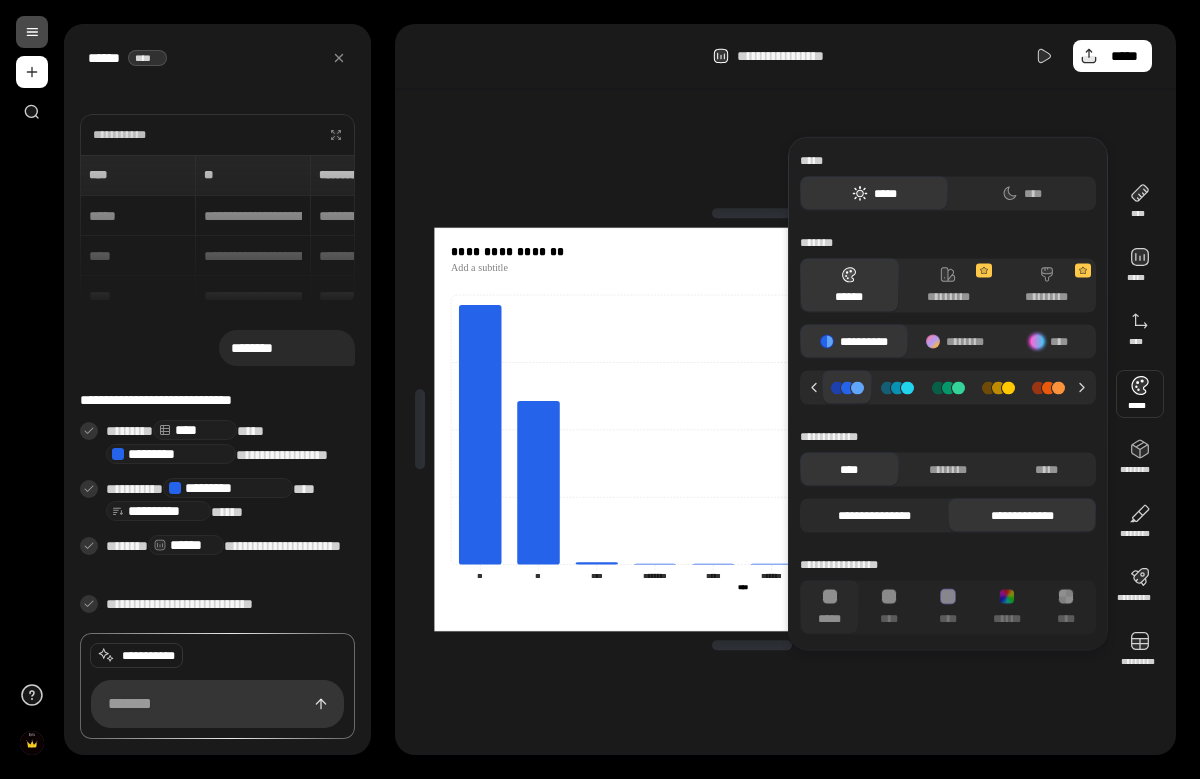 click on "**********" at bounding box center (874, 516) 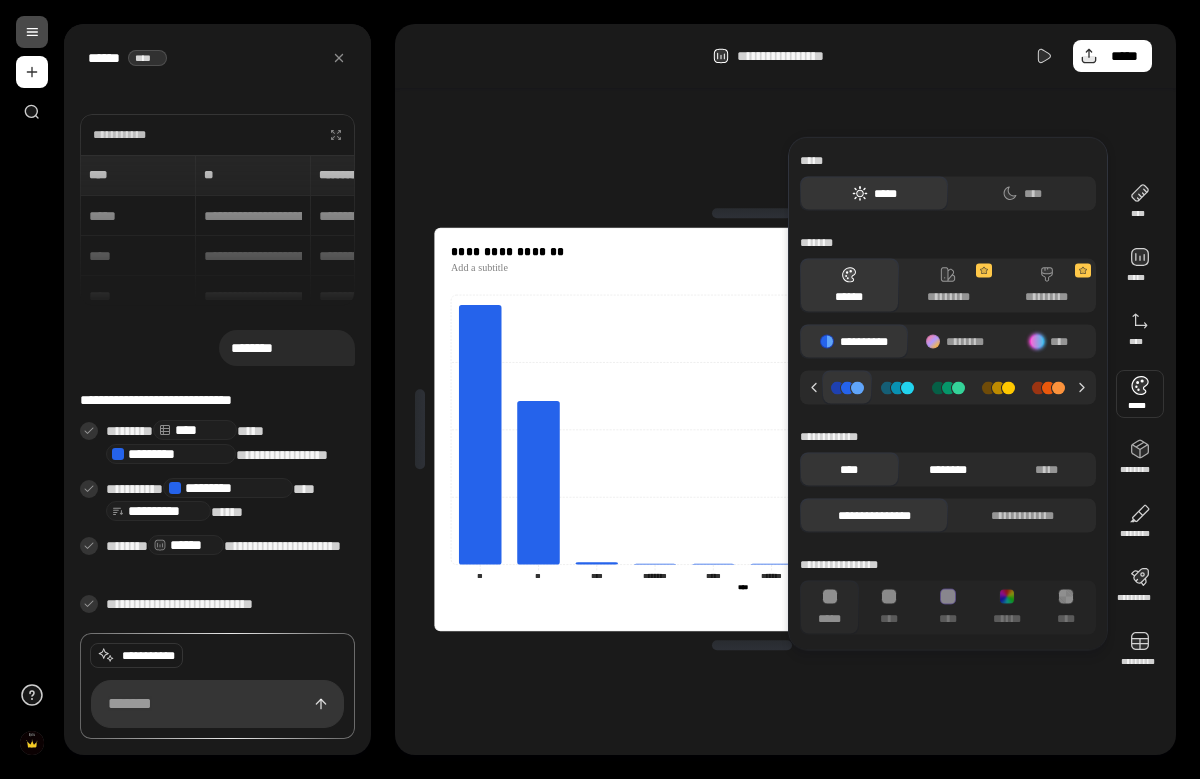 click on "********" at bounding box center (948, 470) 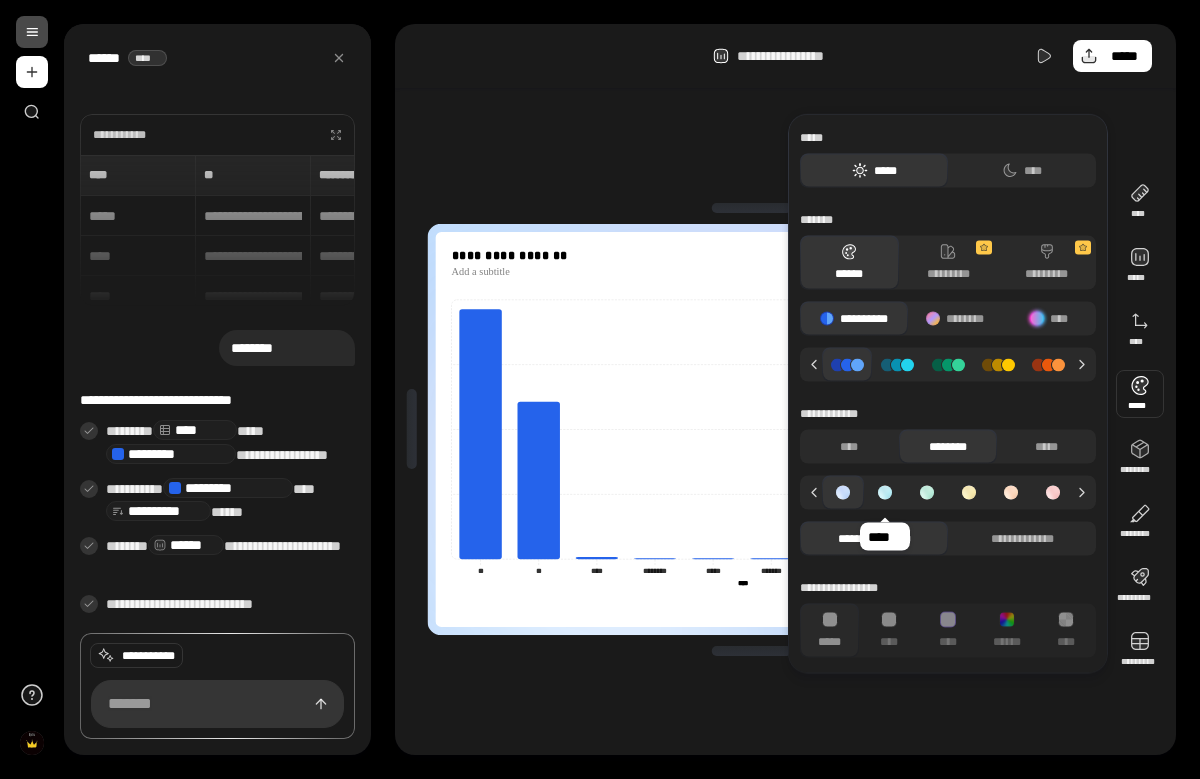 click at bounding box center [885, 493] 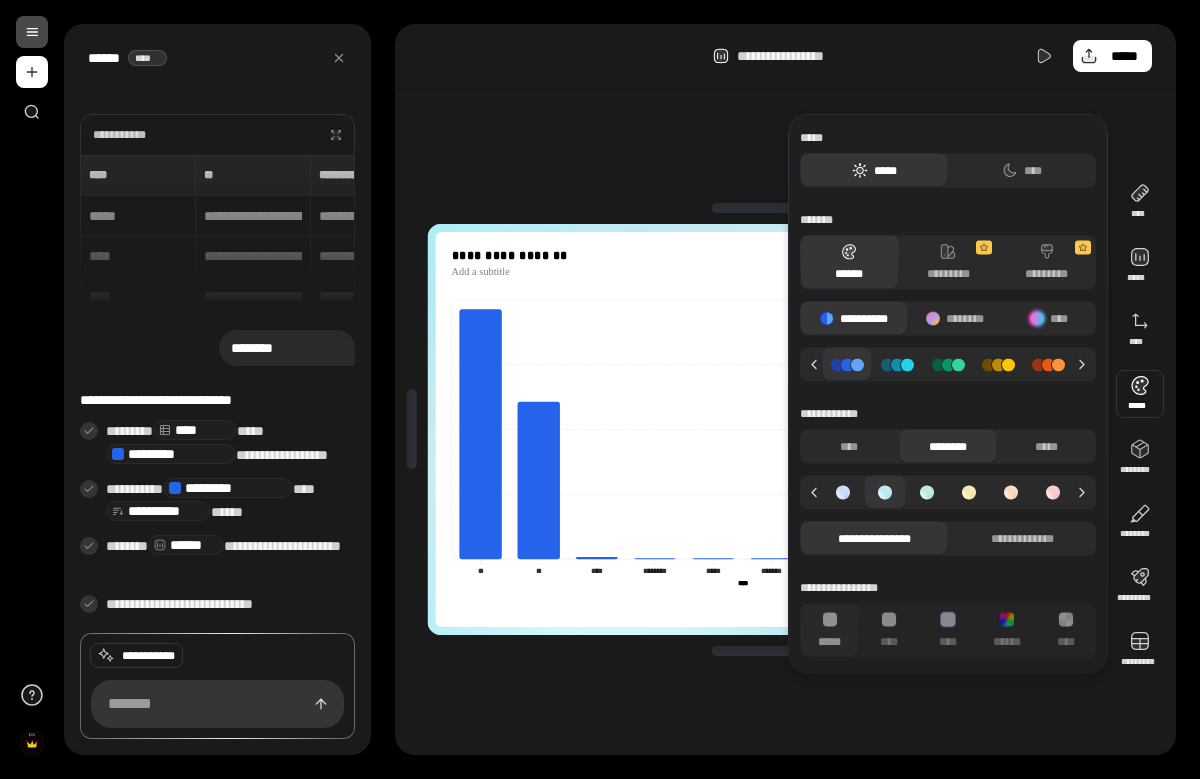 click at bounding box center (843, 493) 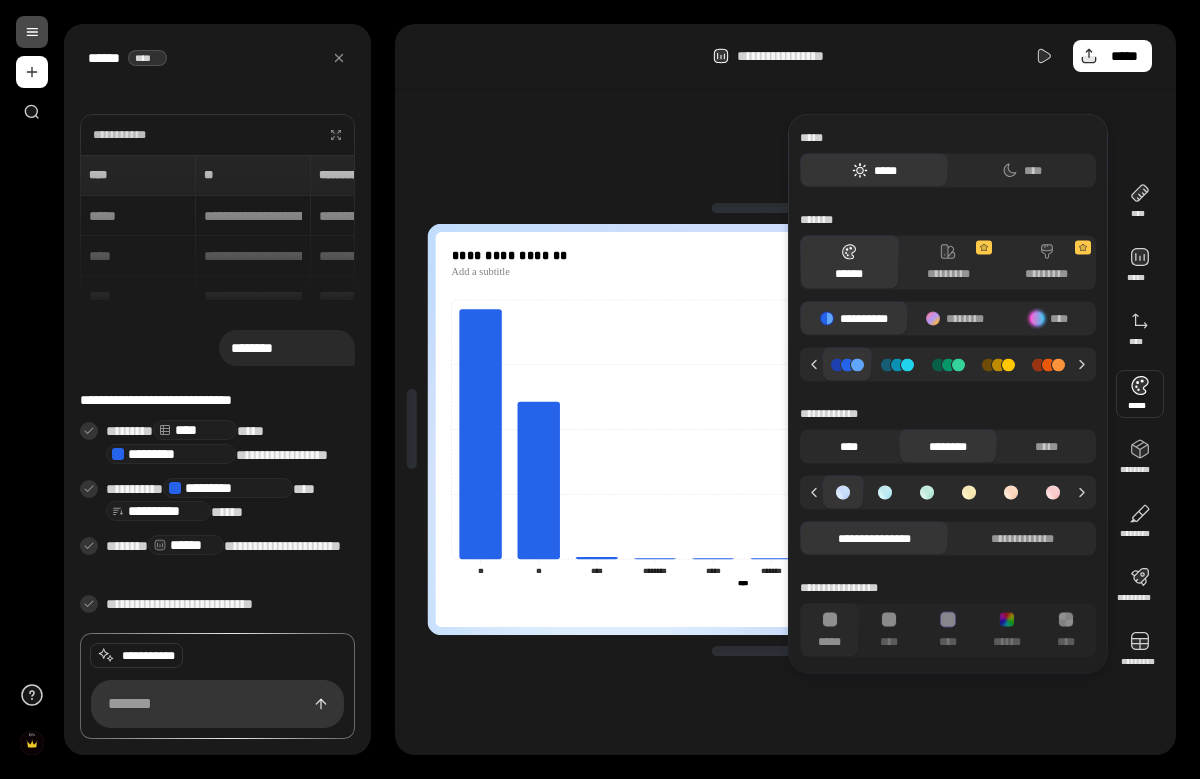 click on "****" at bounding box center [849, 447] 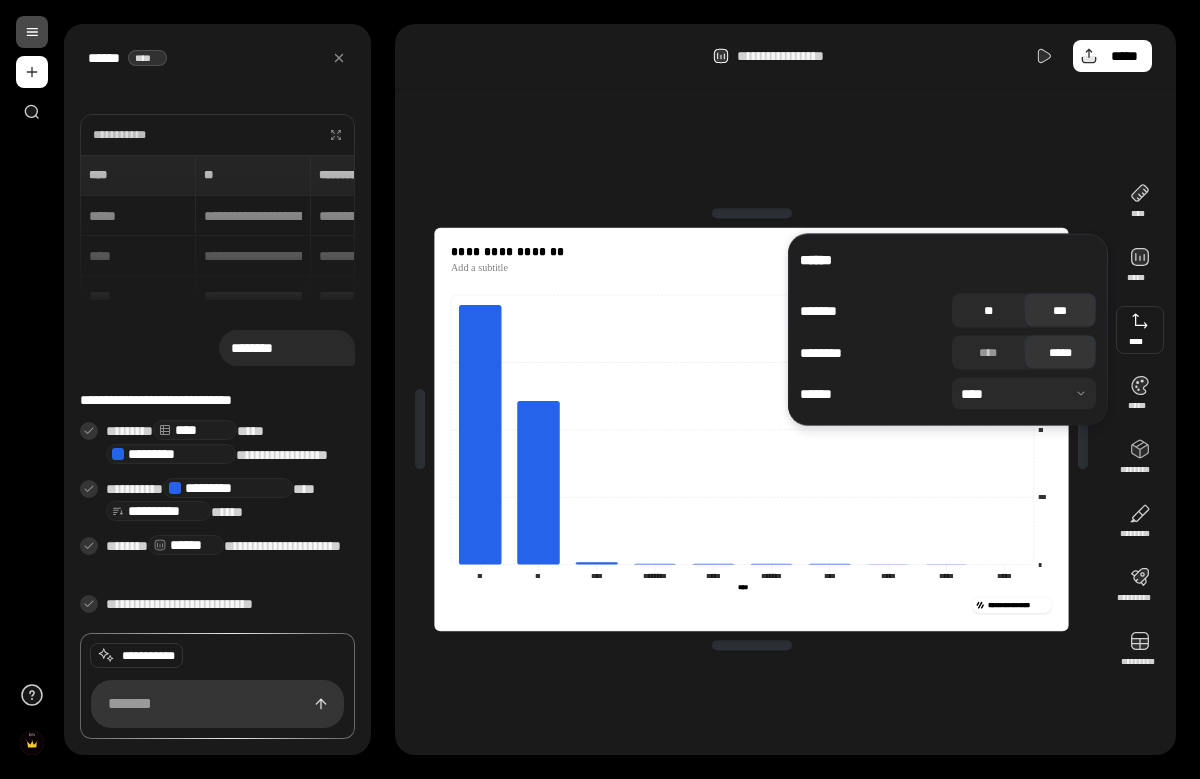 click on "**" at bounding box center [988, 311] 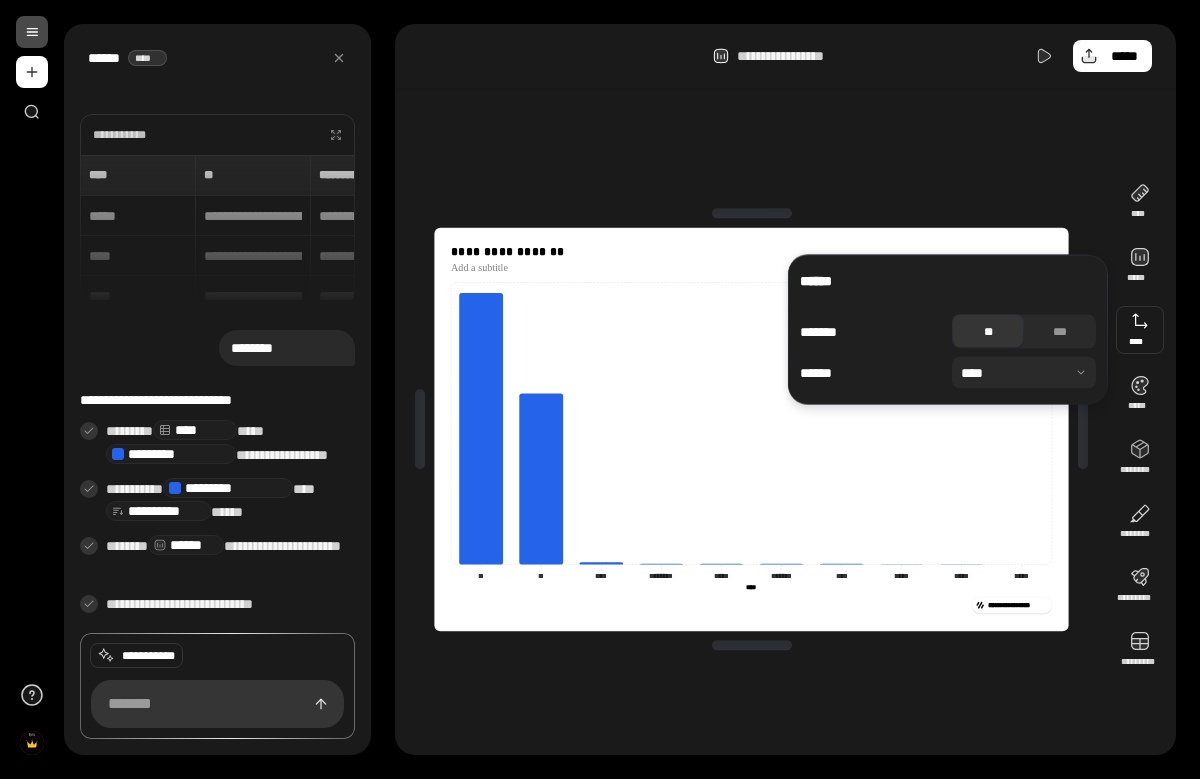 click at bounding box center [1024, 373] 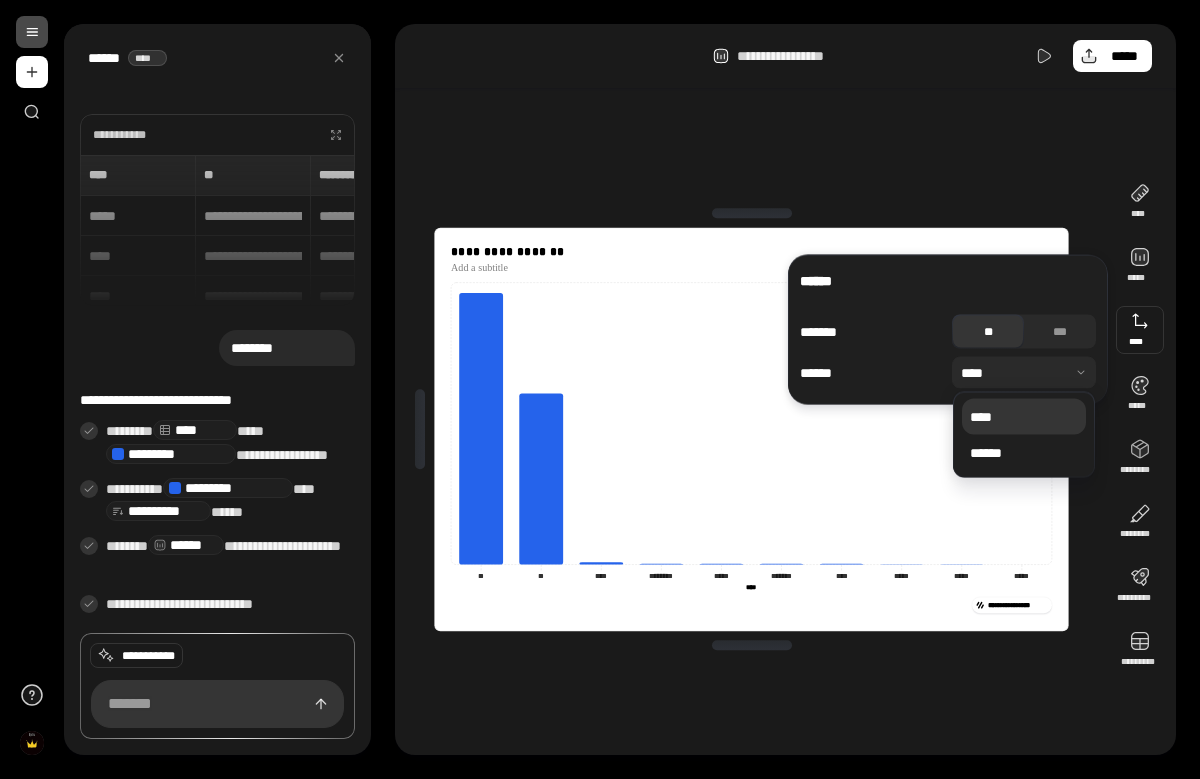 click at bounding box center [1024, 373] 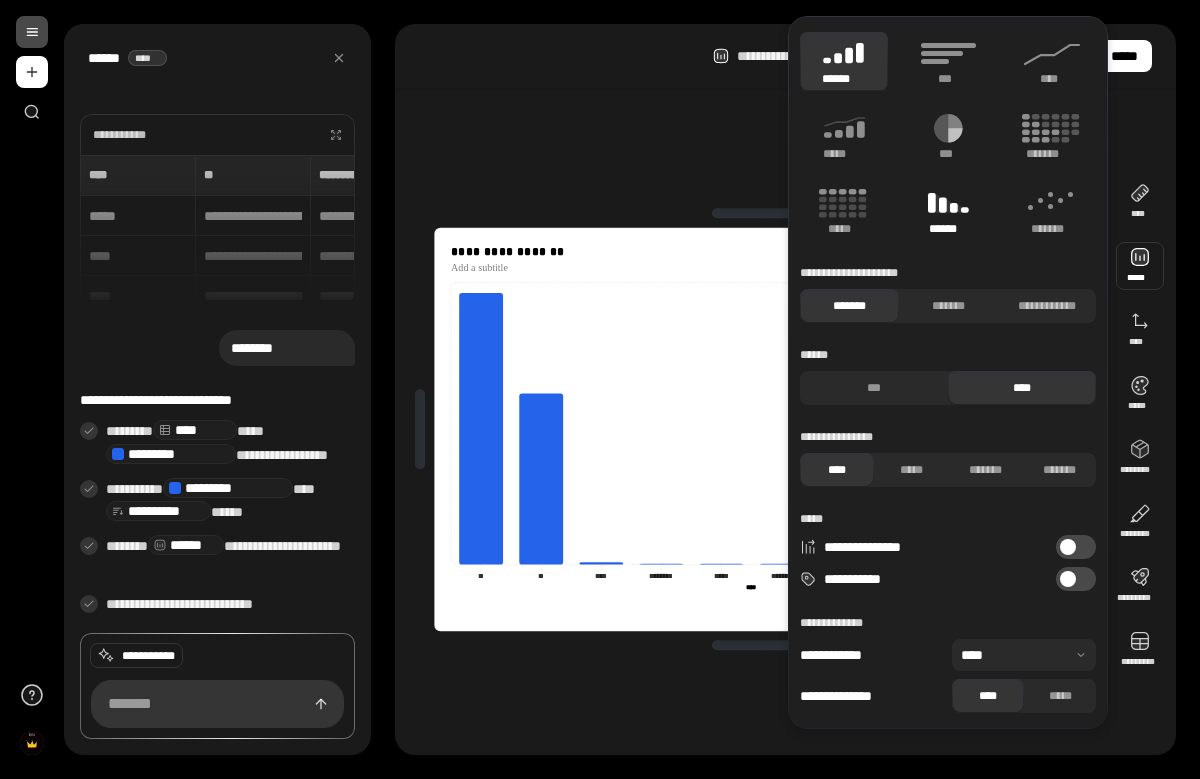click 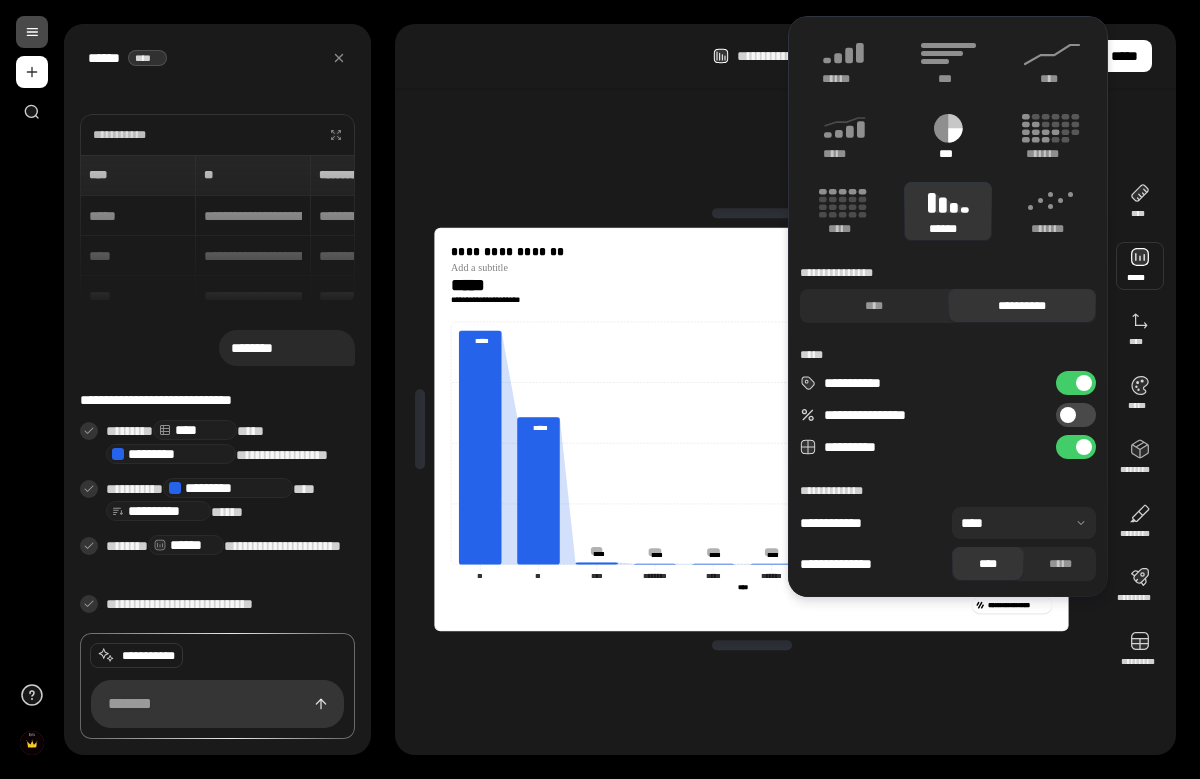 click 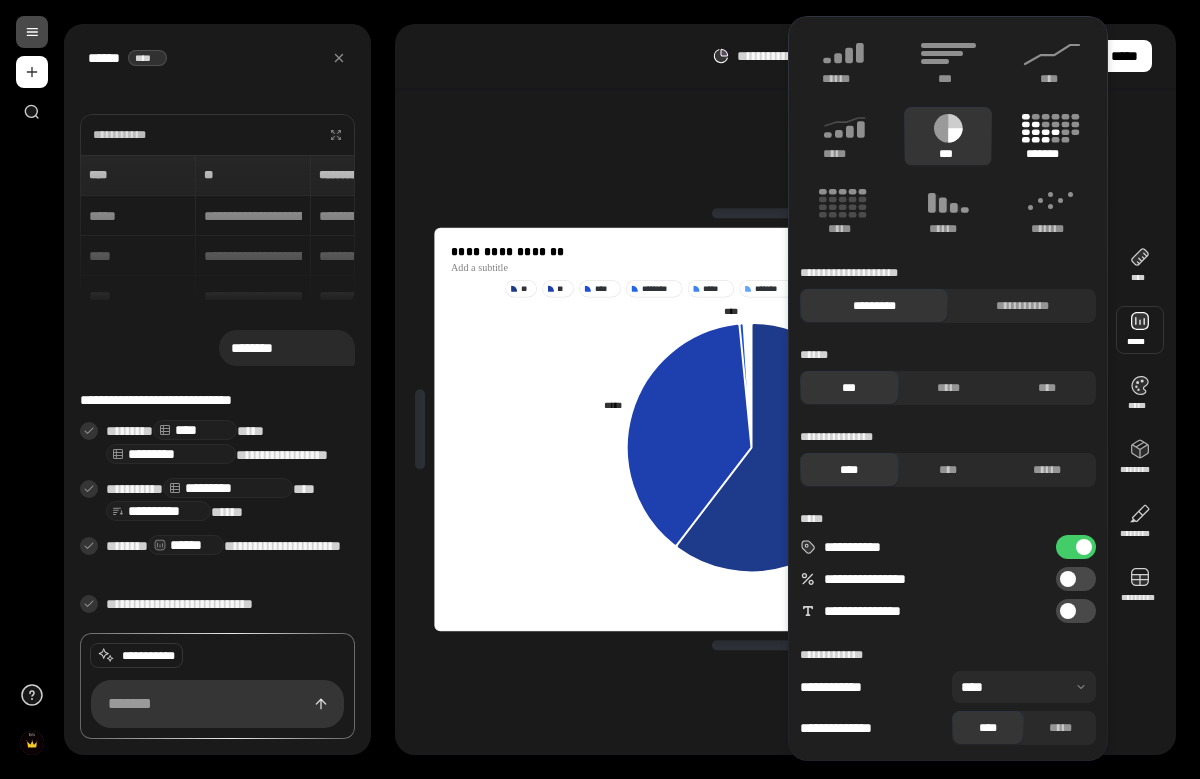 click 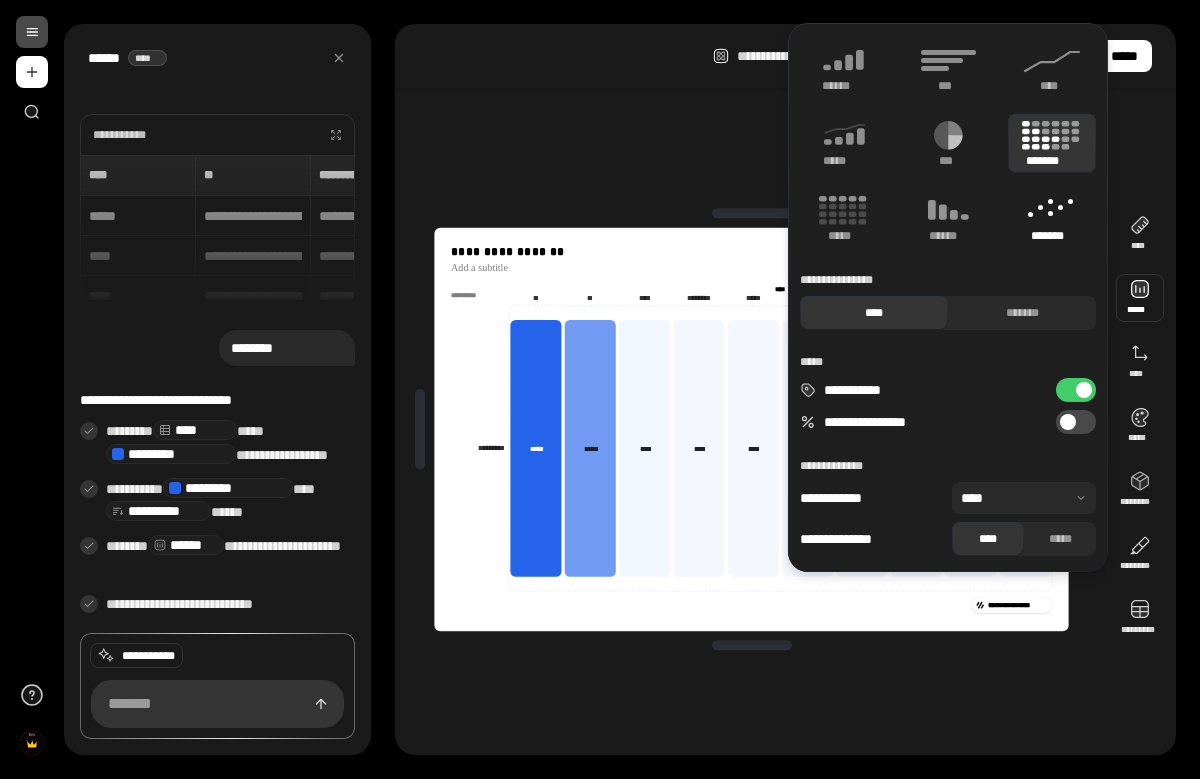 click 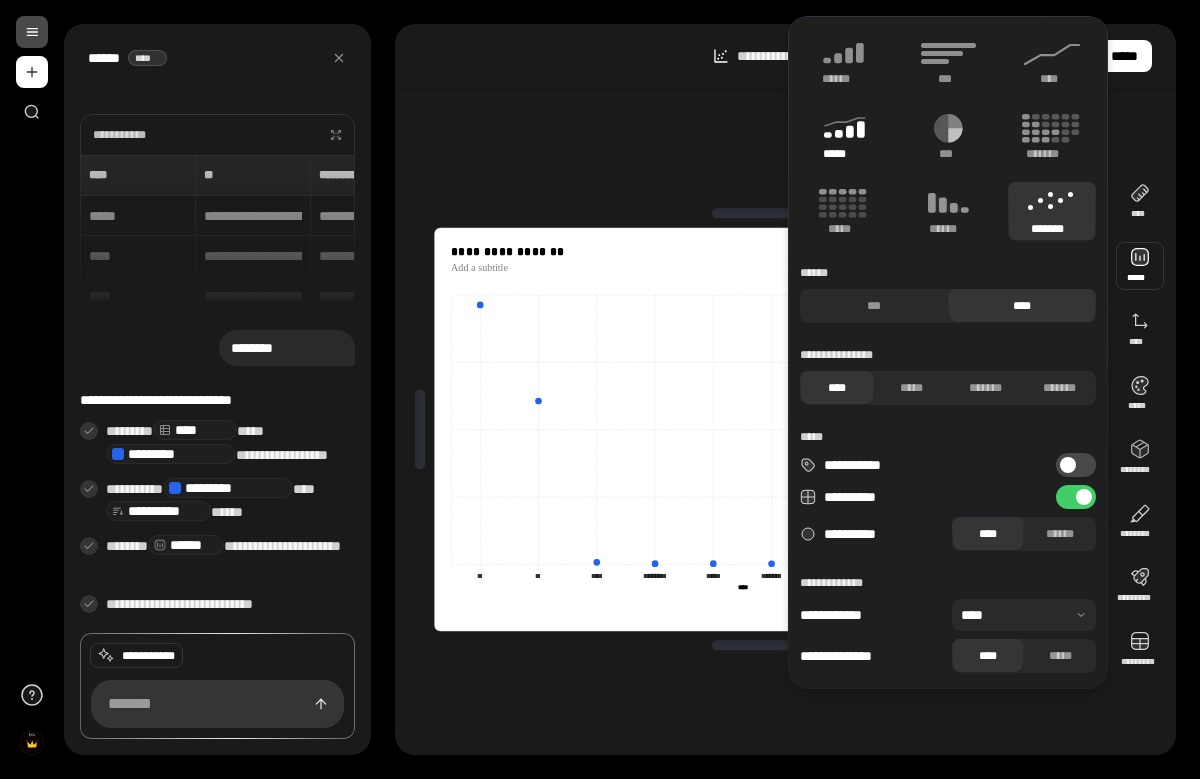 click 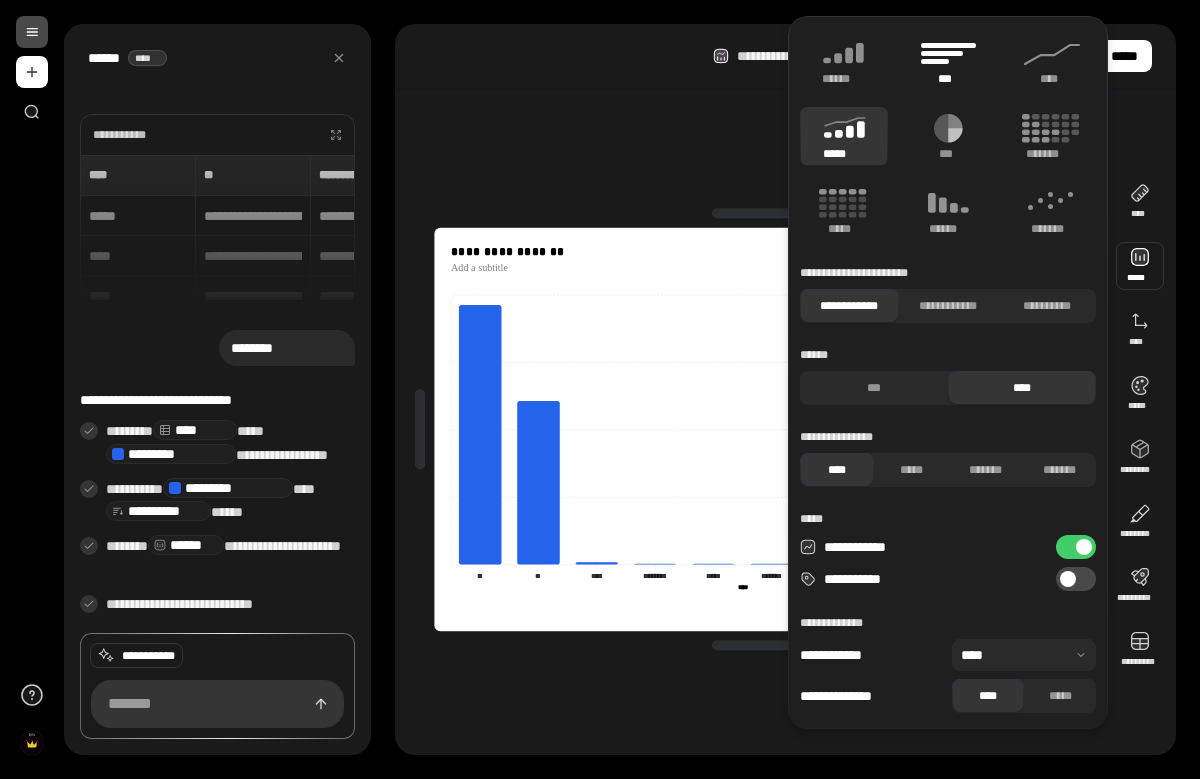 click 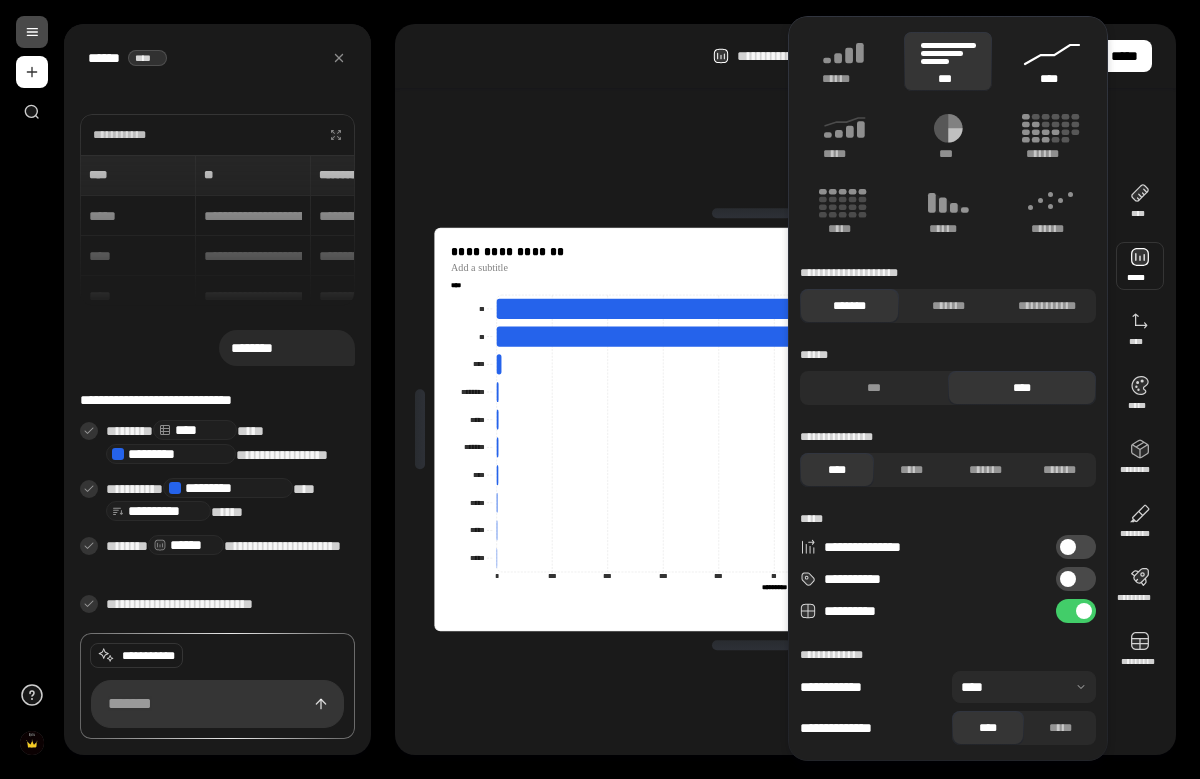 click 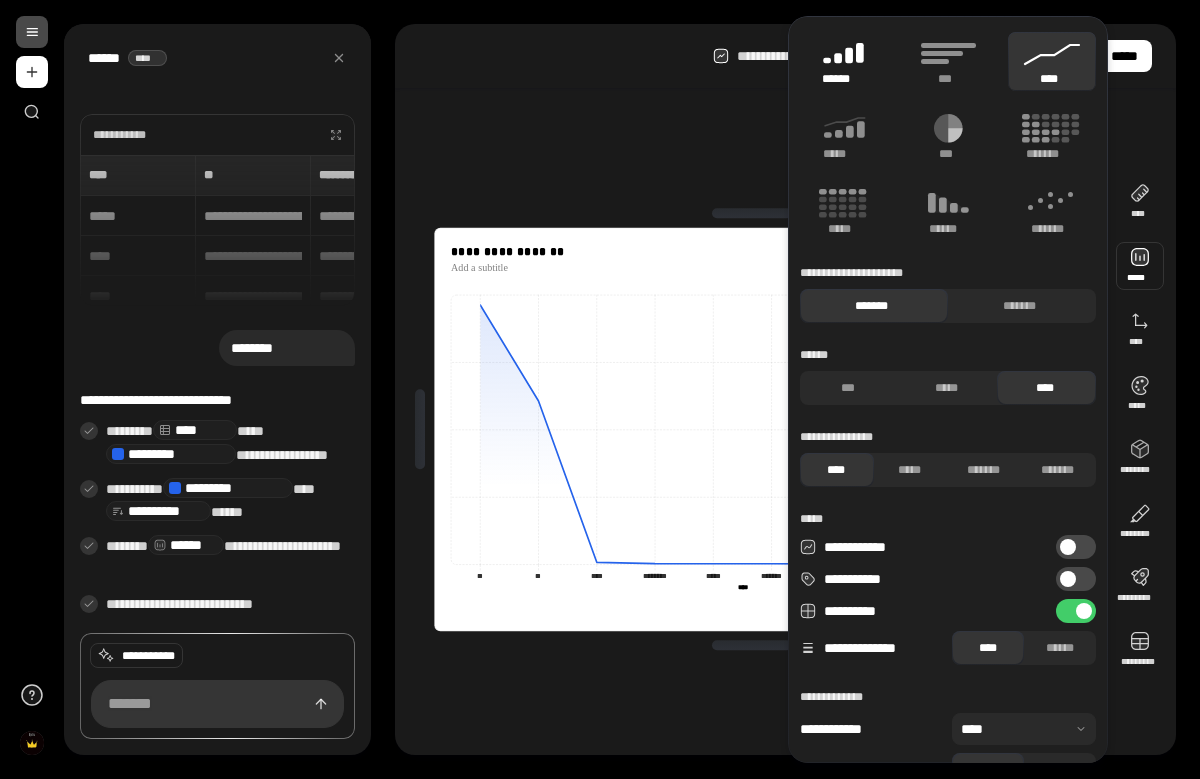click 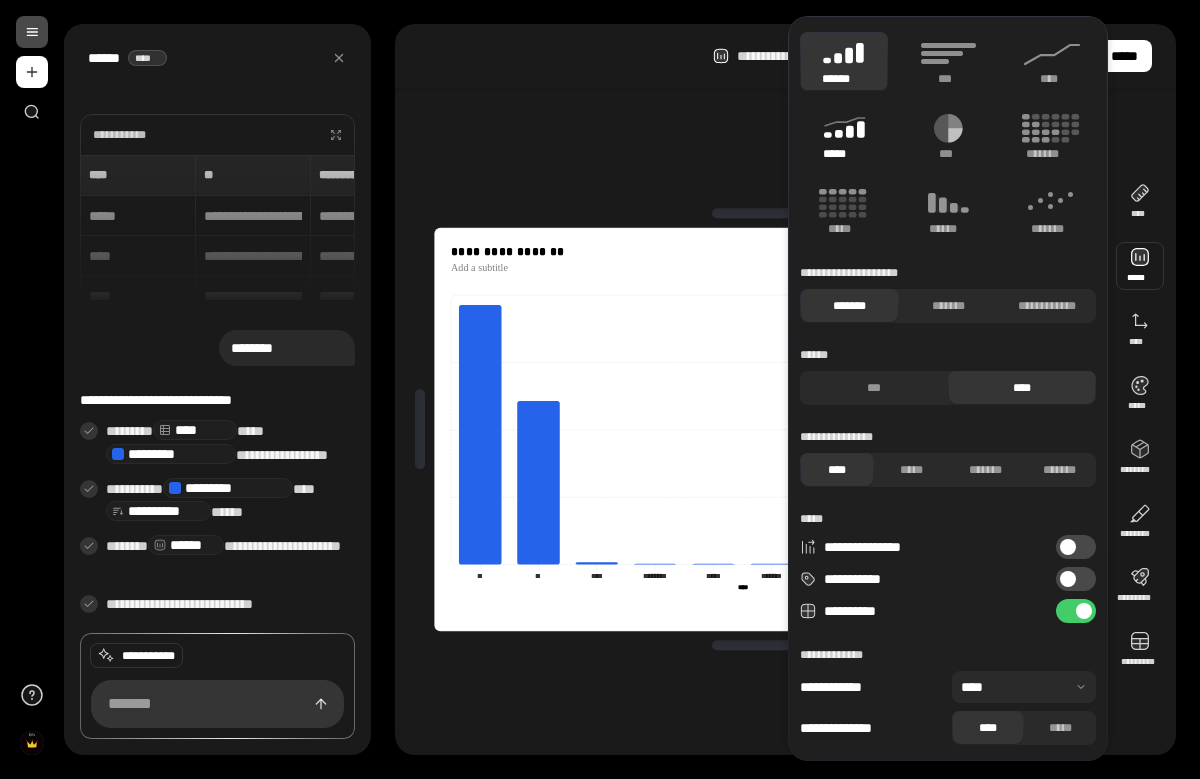 click on "*****" at bounding box center (843, 154) 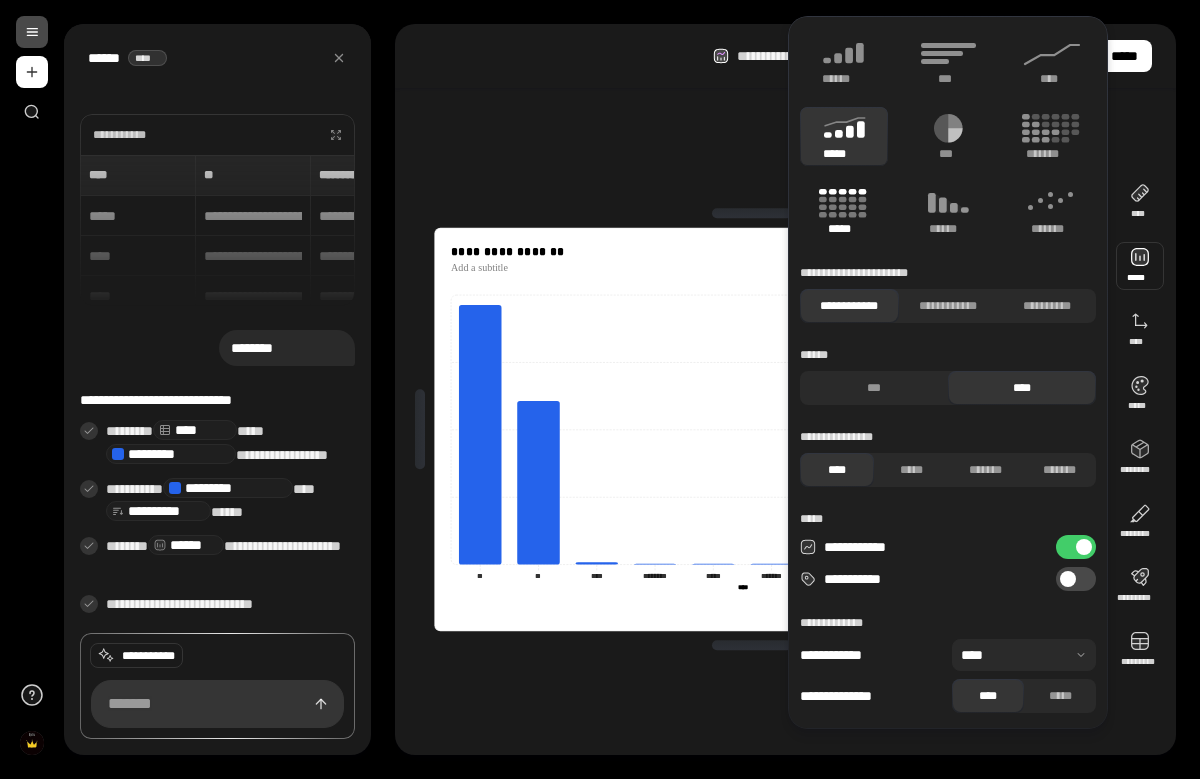 click 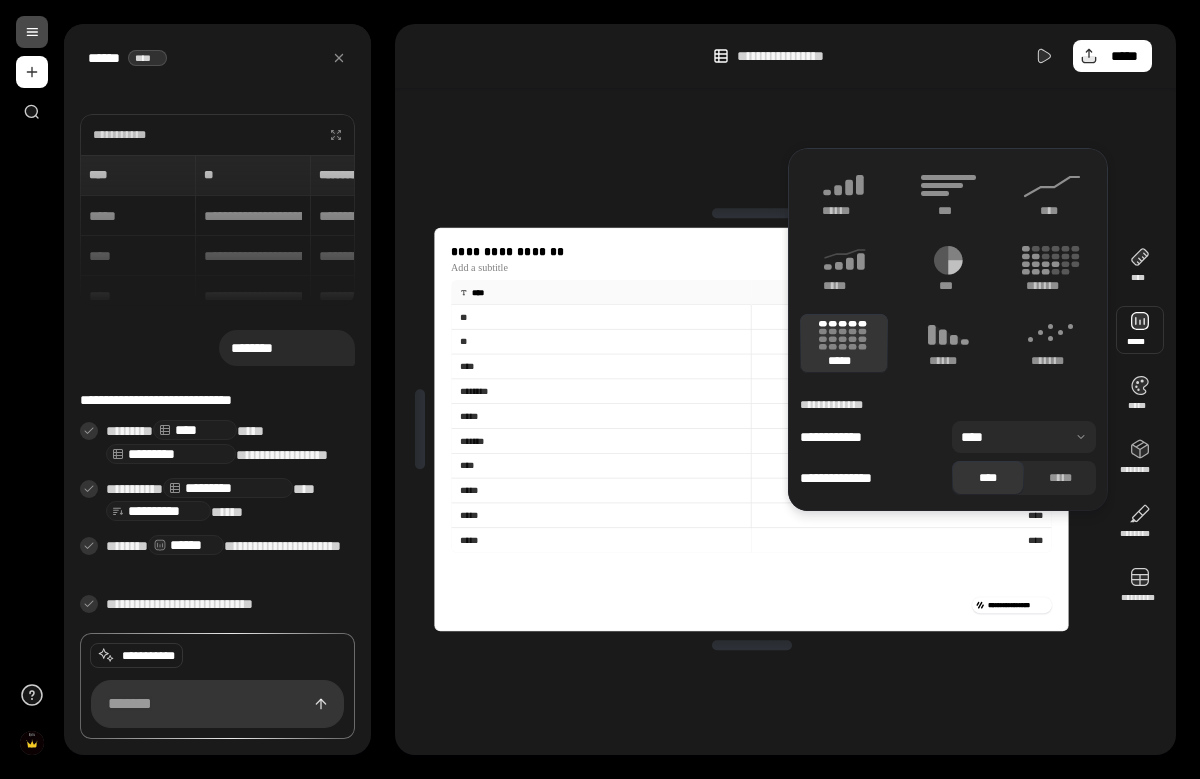 click on "**********" at bounding box center [751, 429] 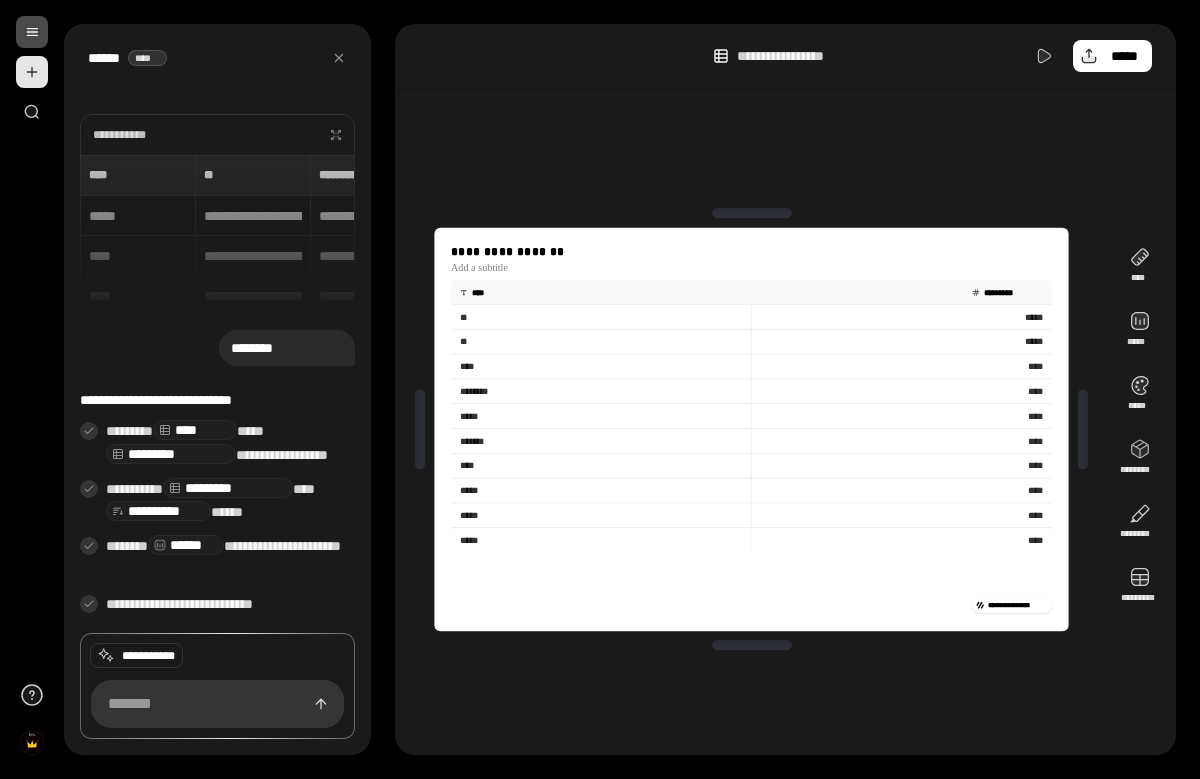 click at bounding box center [32, 72] 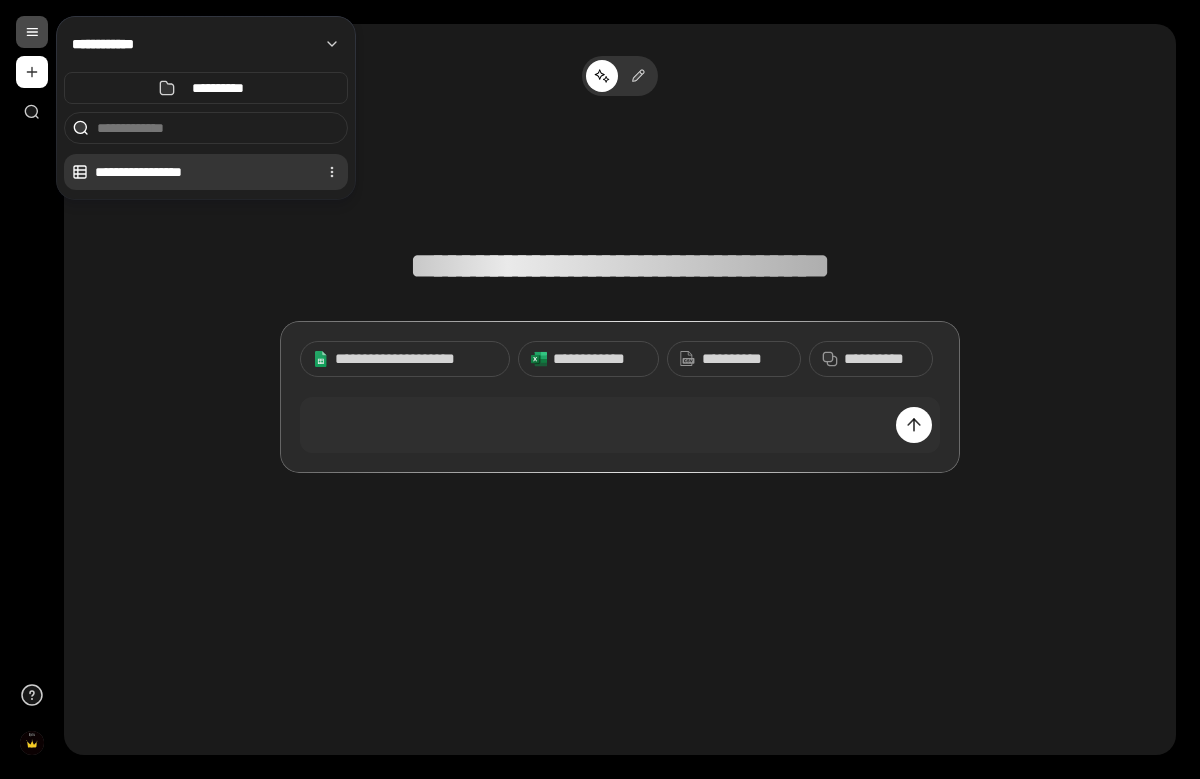 click at bounding box center (332, 172) 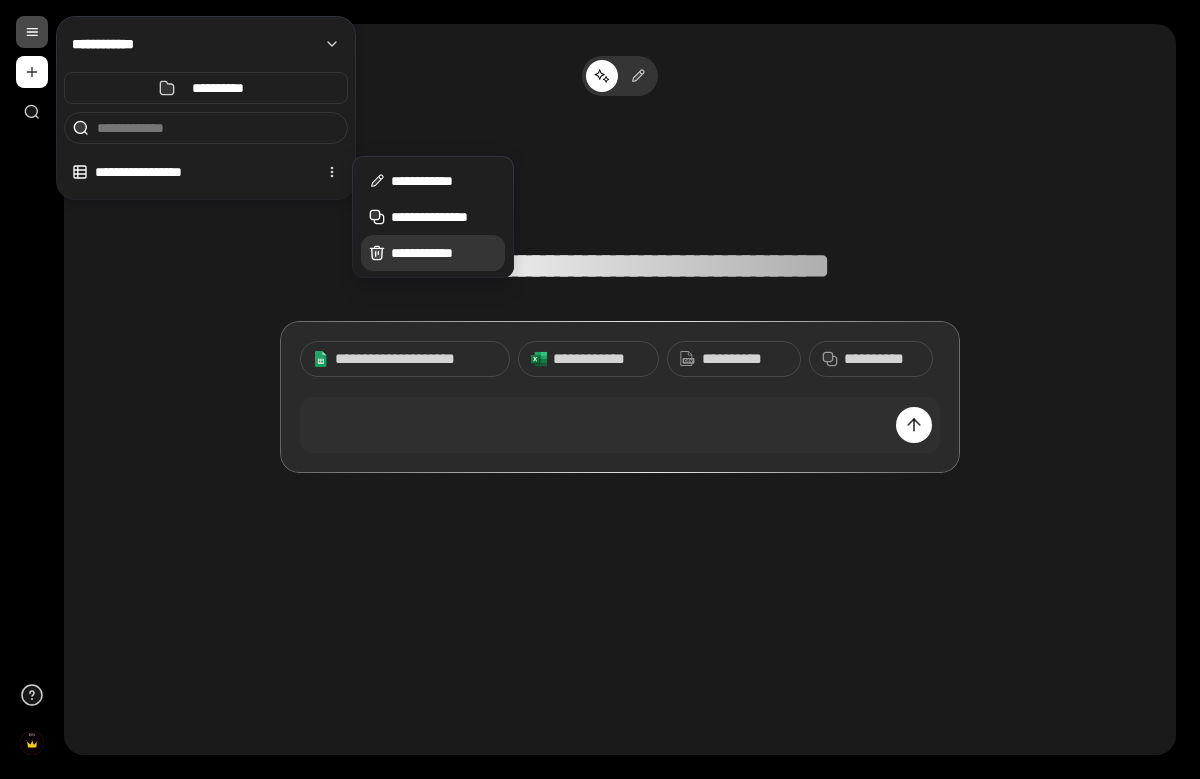 click on "**********" at bounding box center [433, 253] 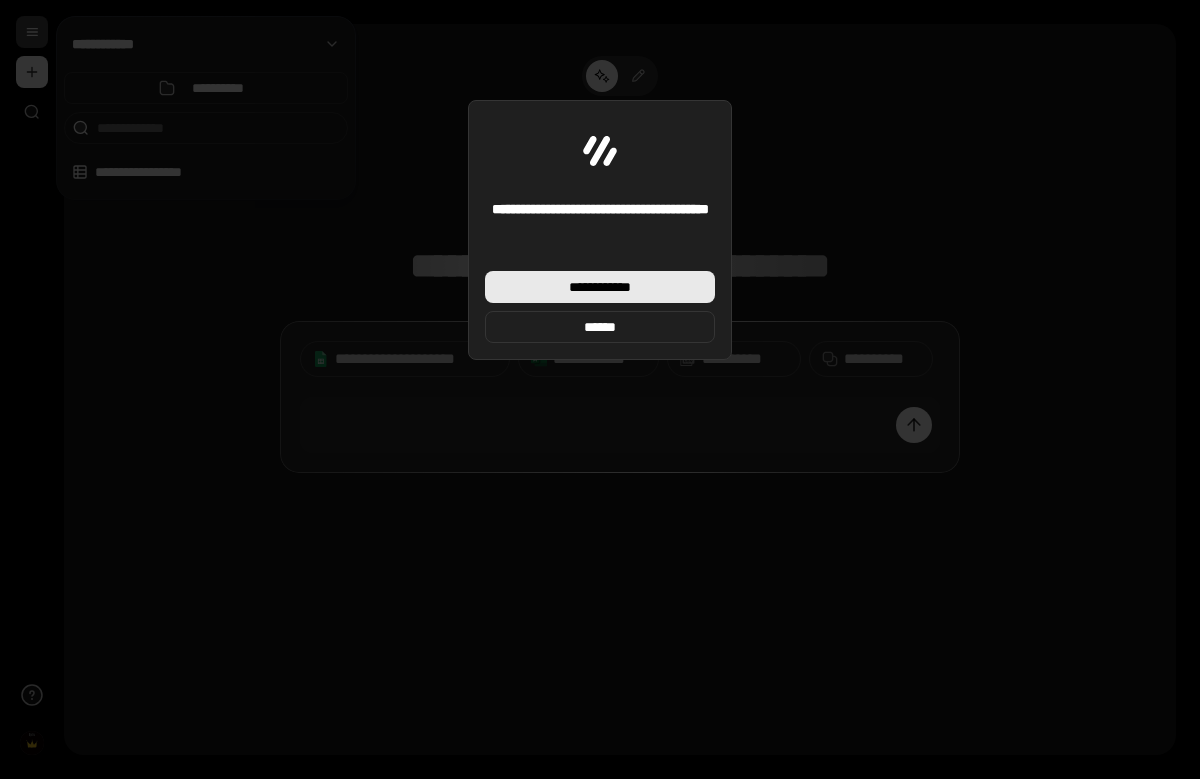 click on "**********" at bounding box center (600, 287) 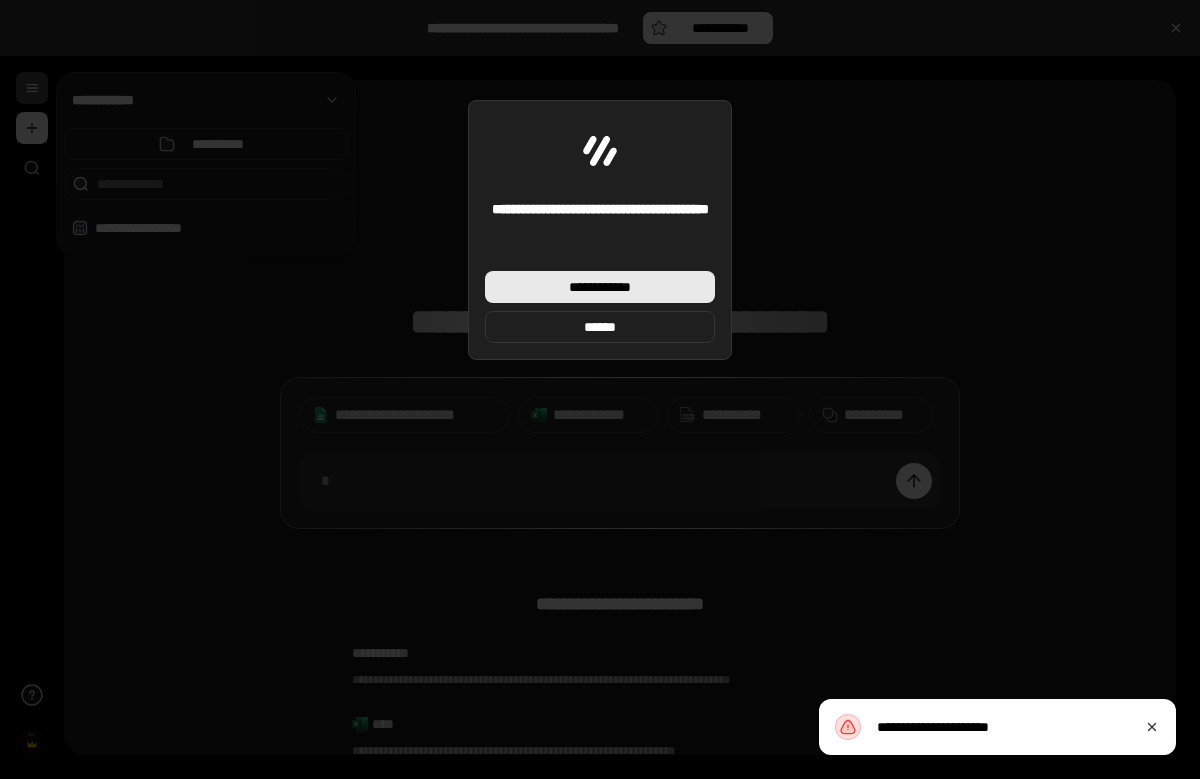 click on "**********" at bounding box center (600, 287) 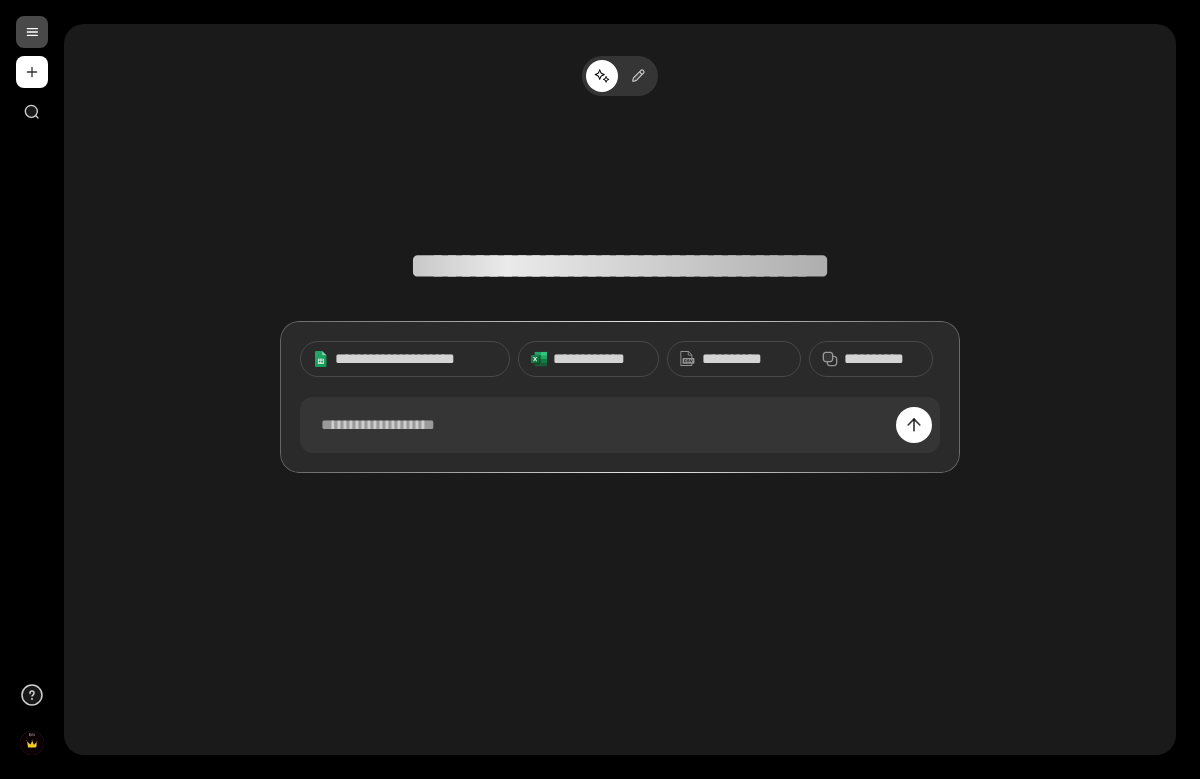 scroll, scrollTop: 0, scrollLeft: 0, axis: both 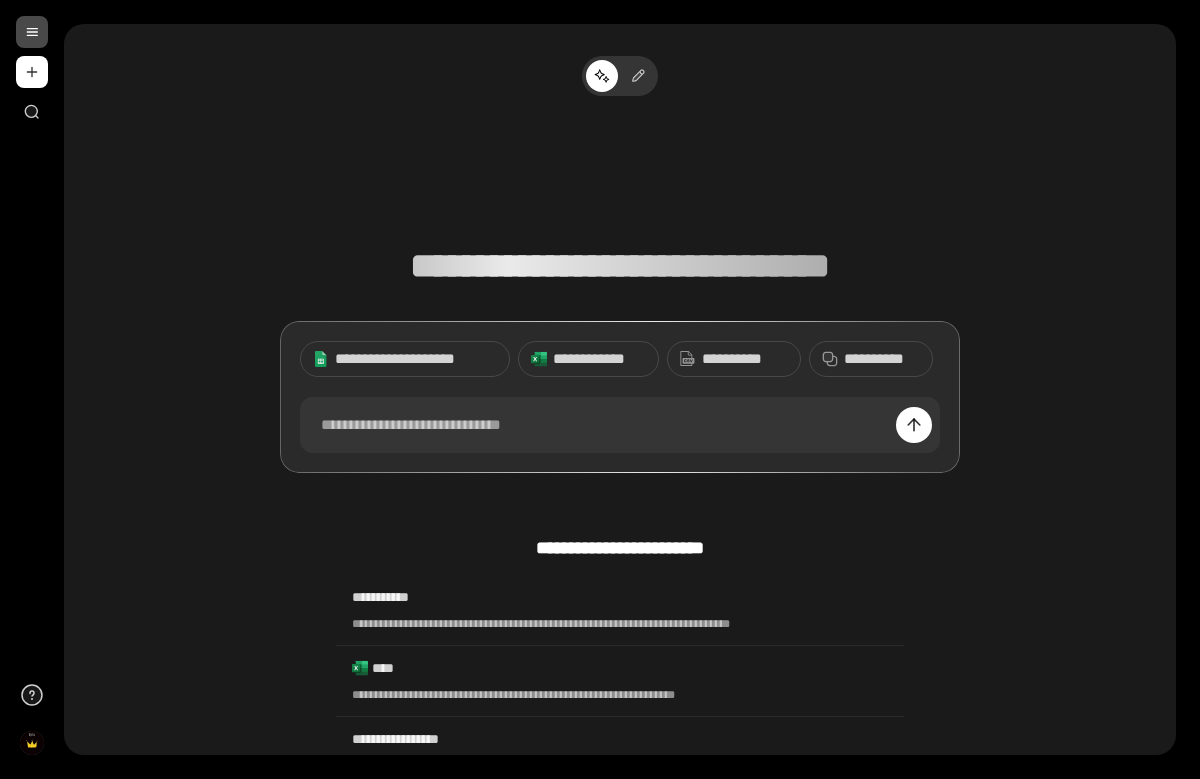 click on "**********" at bounding box center [620, 300] 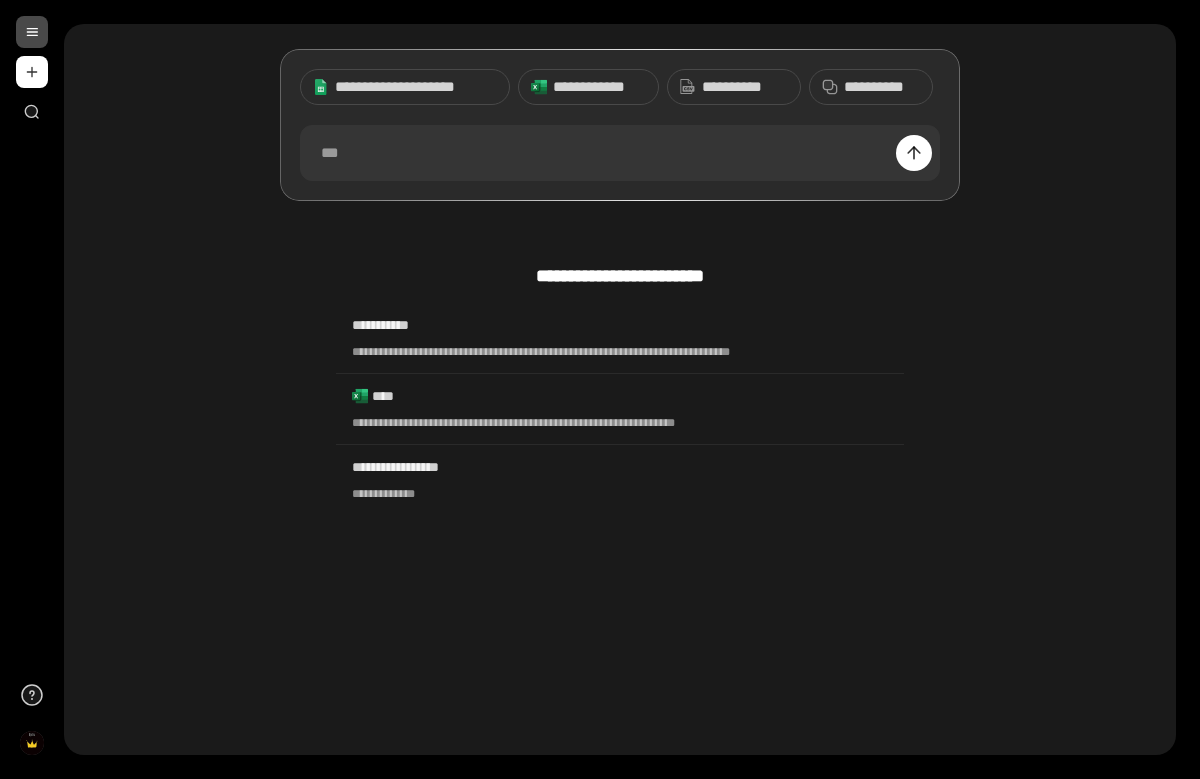 scroll, scrollTop: 0, scrollLeft: 0, axis: both 